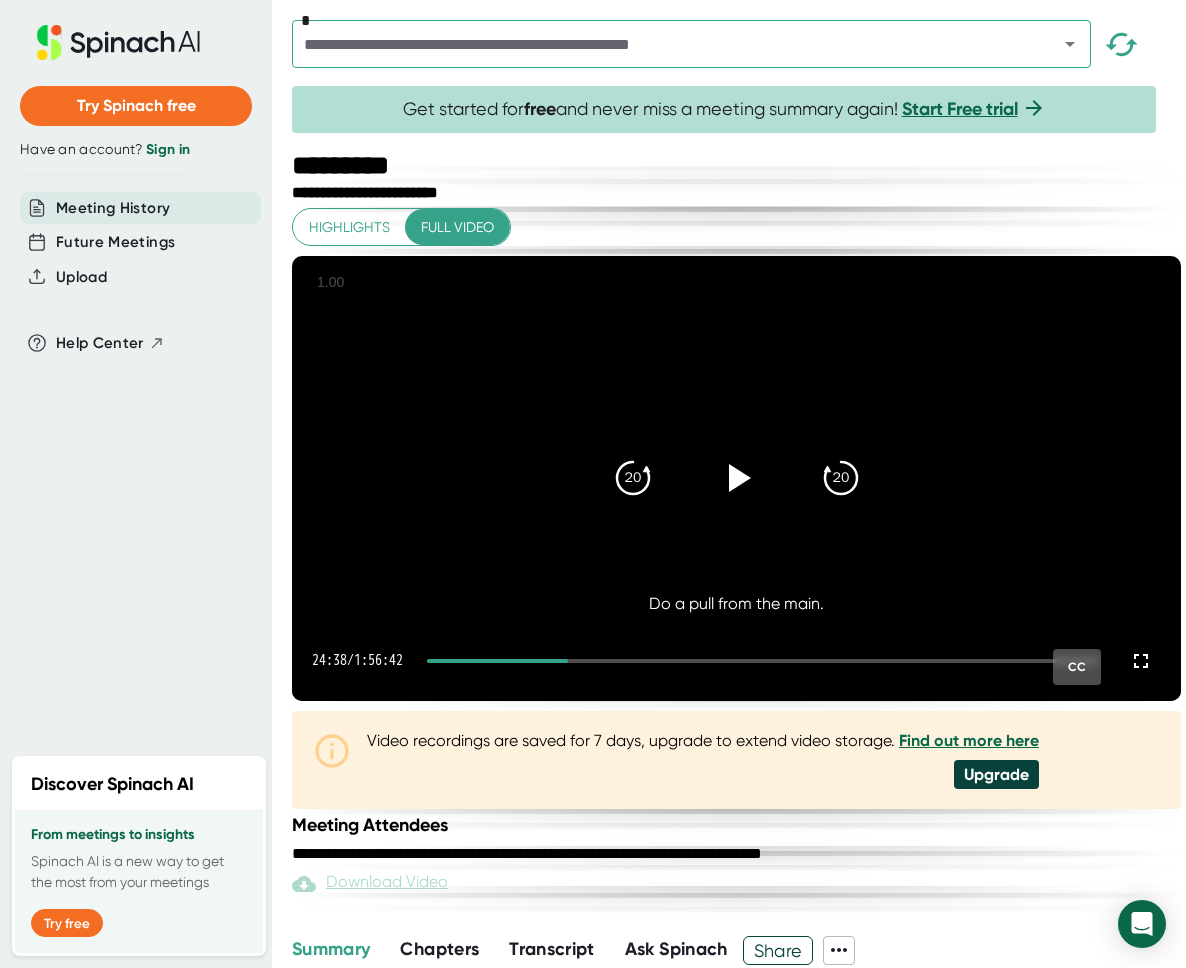 scroll, scrollTop: 0, scrollLeft: 0, axis: both 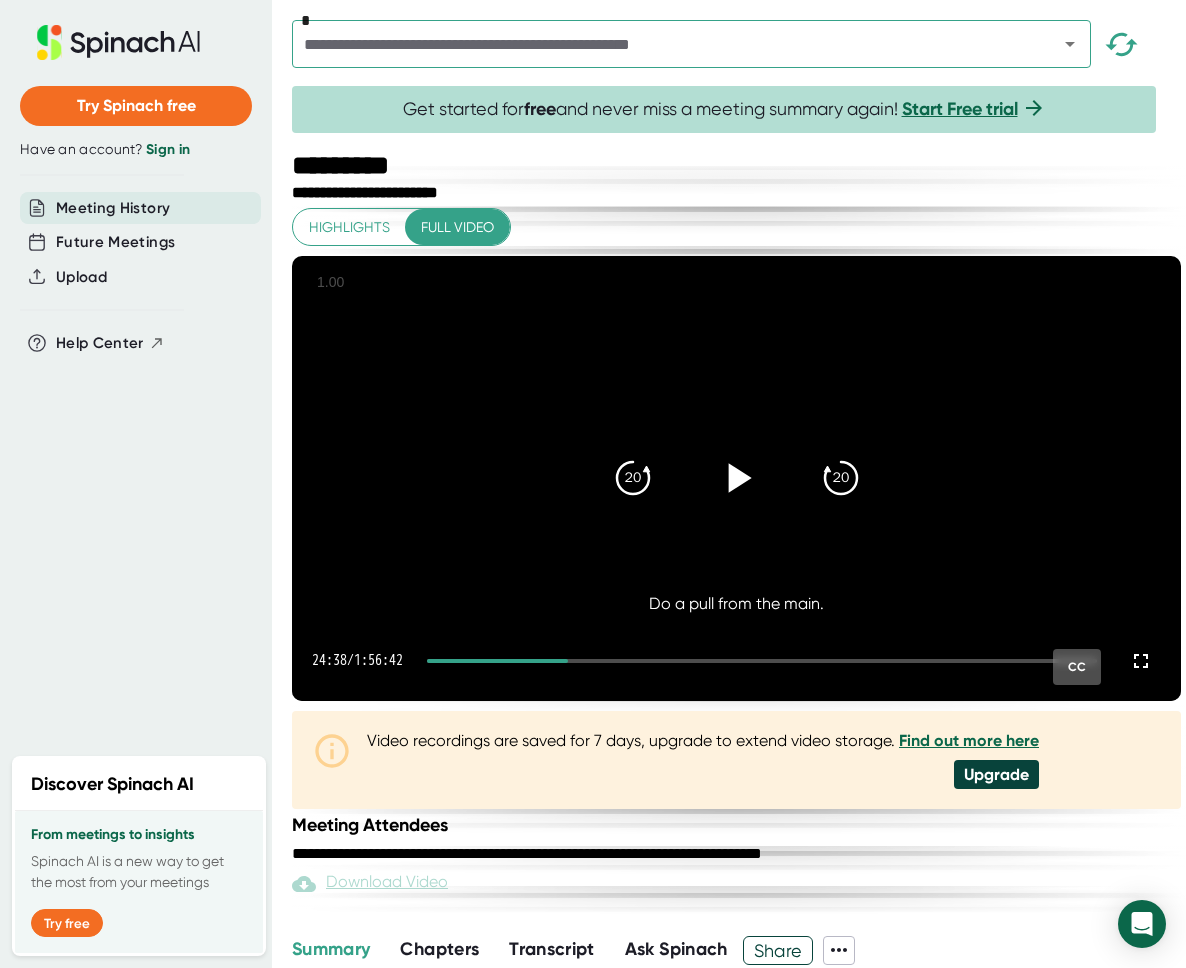 click 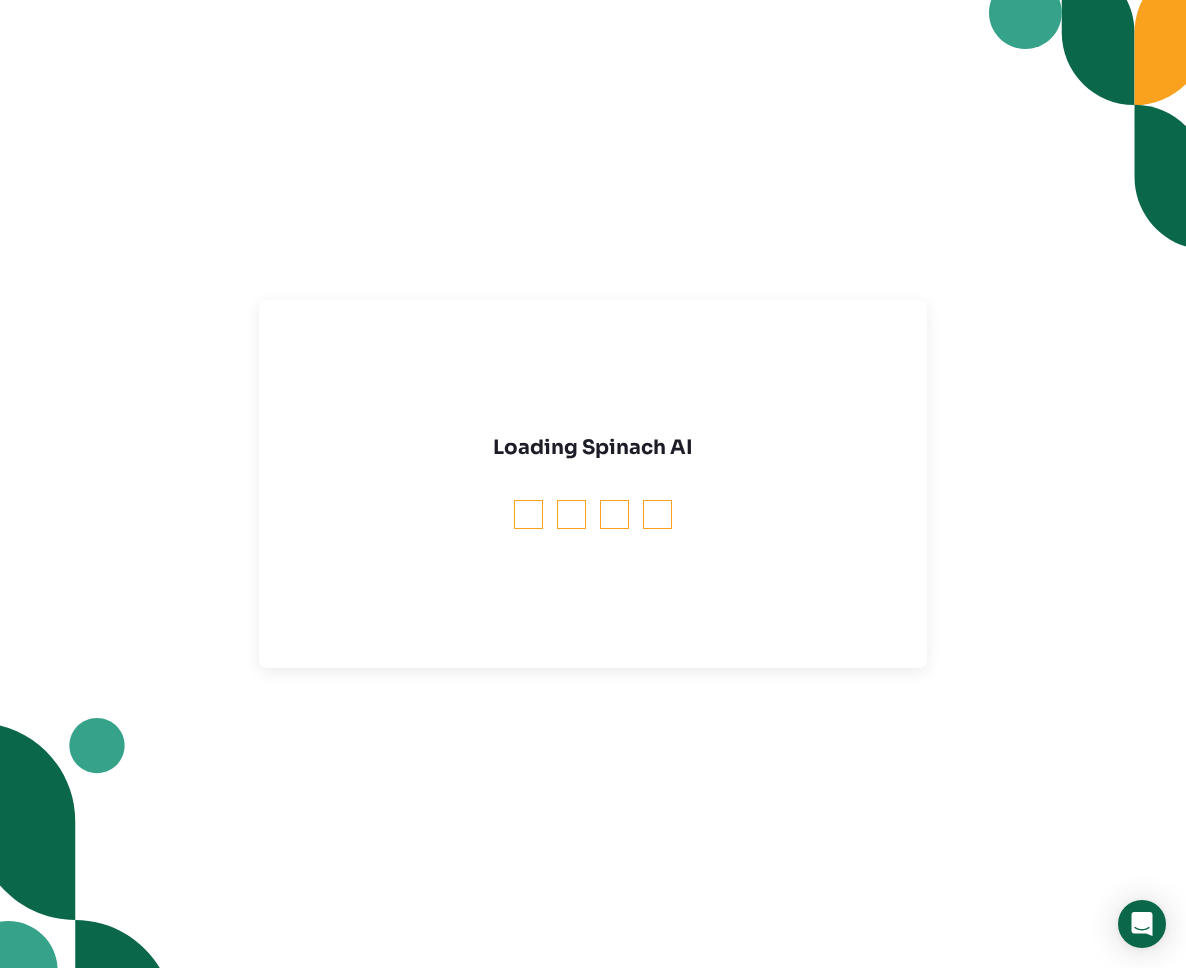 scroll, scrollTop: 0, scrollLeft: 0, axis: both 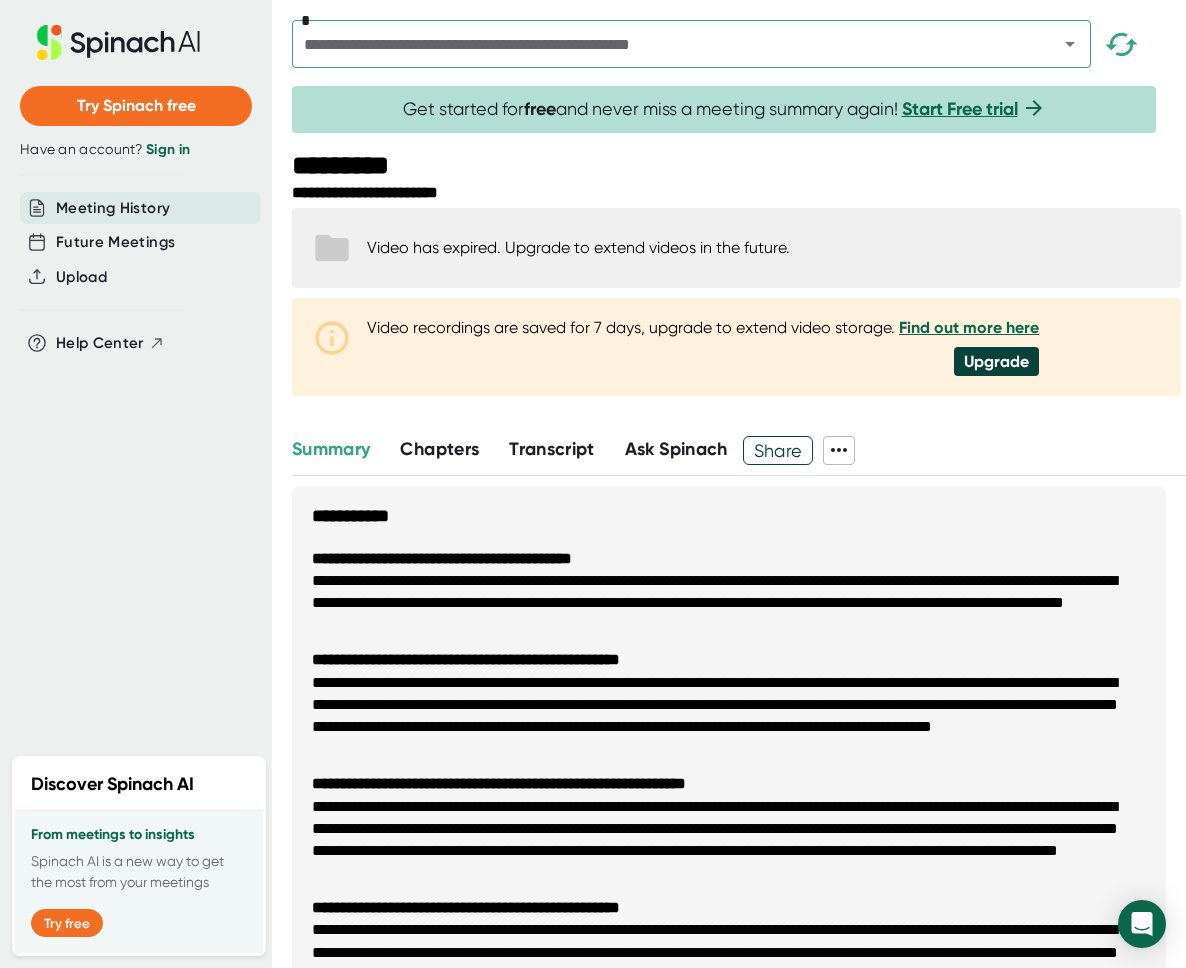 click on "Upgrade" at bounding box center [996, 361] 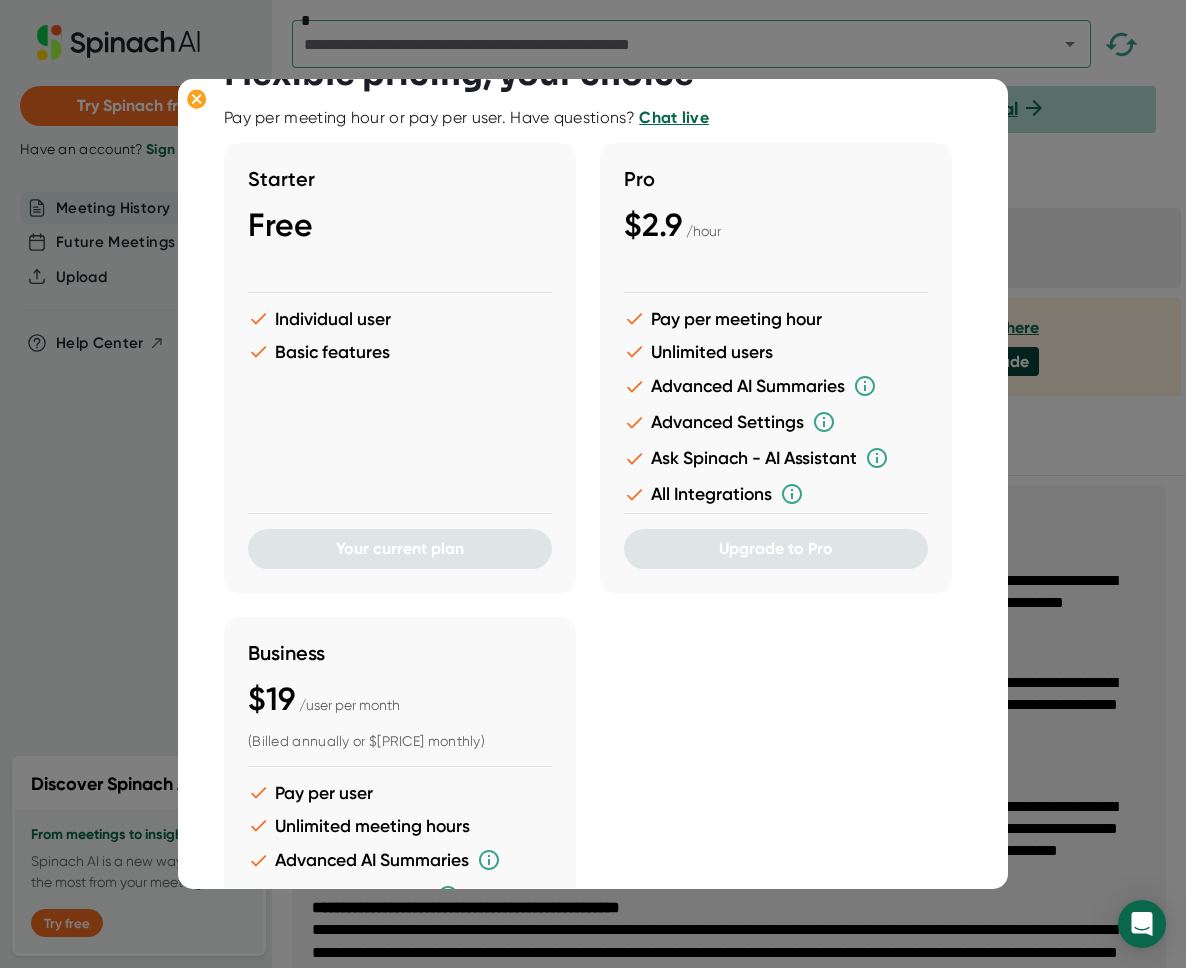 scroll, scrollTop: 0, scrollLeft: 0, axis: both 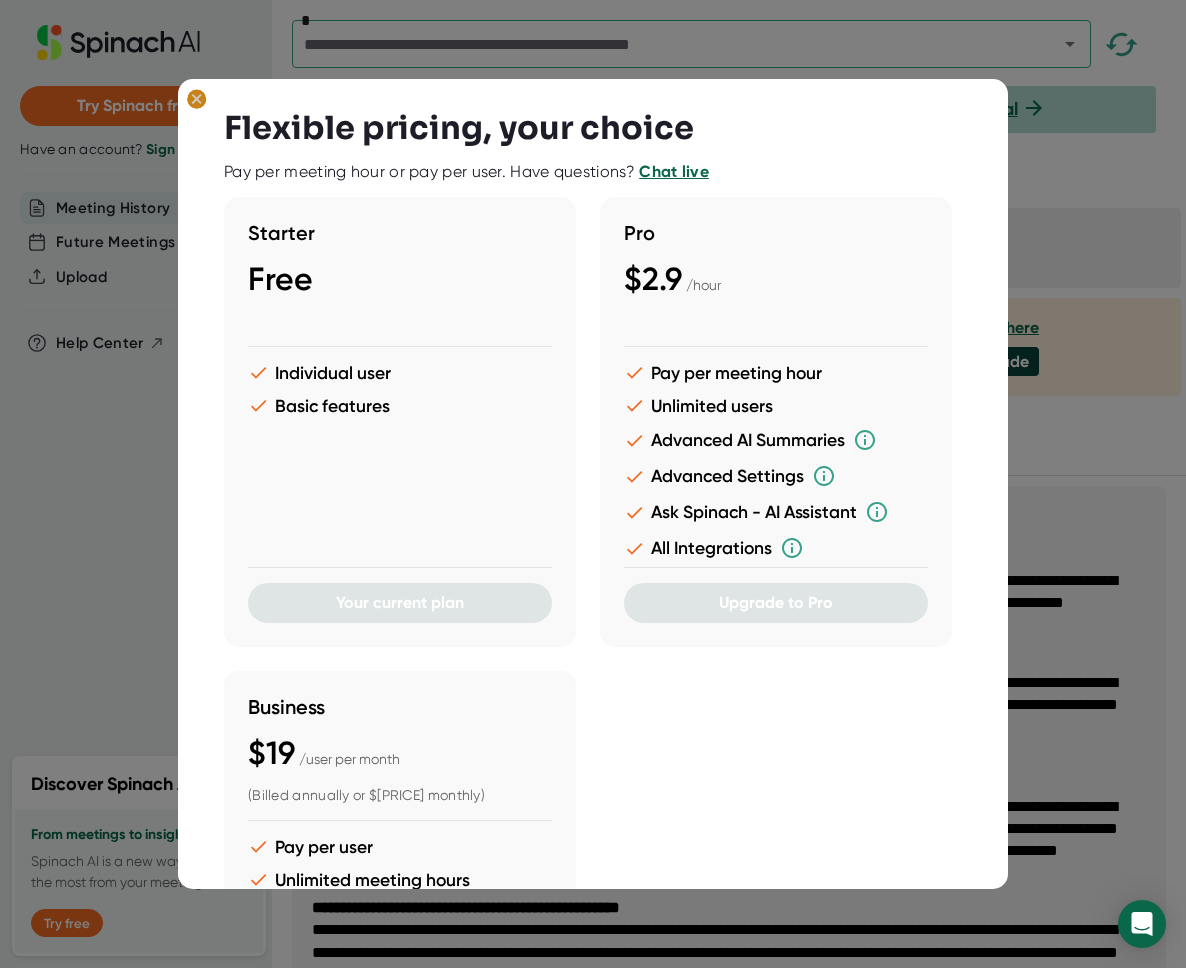click 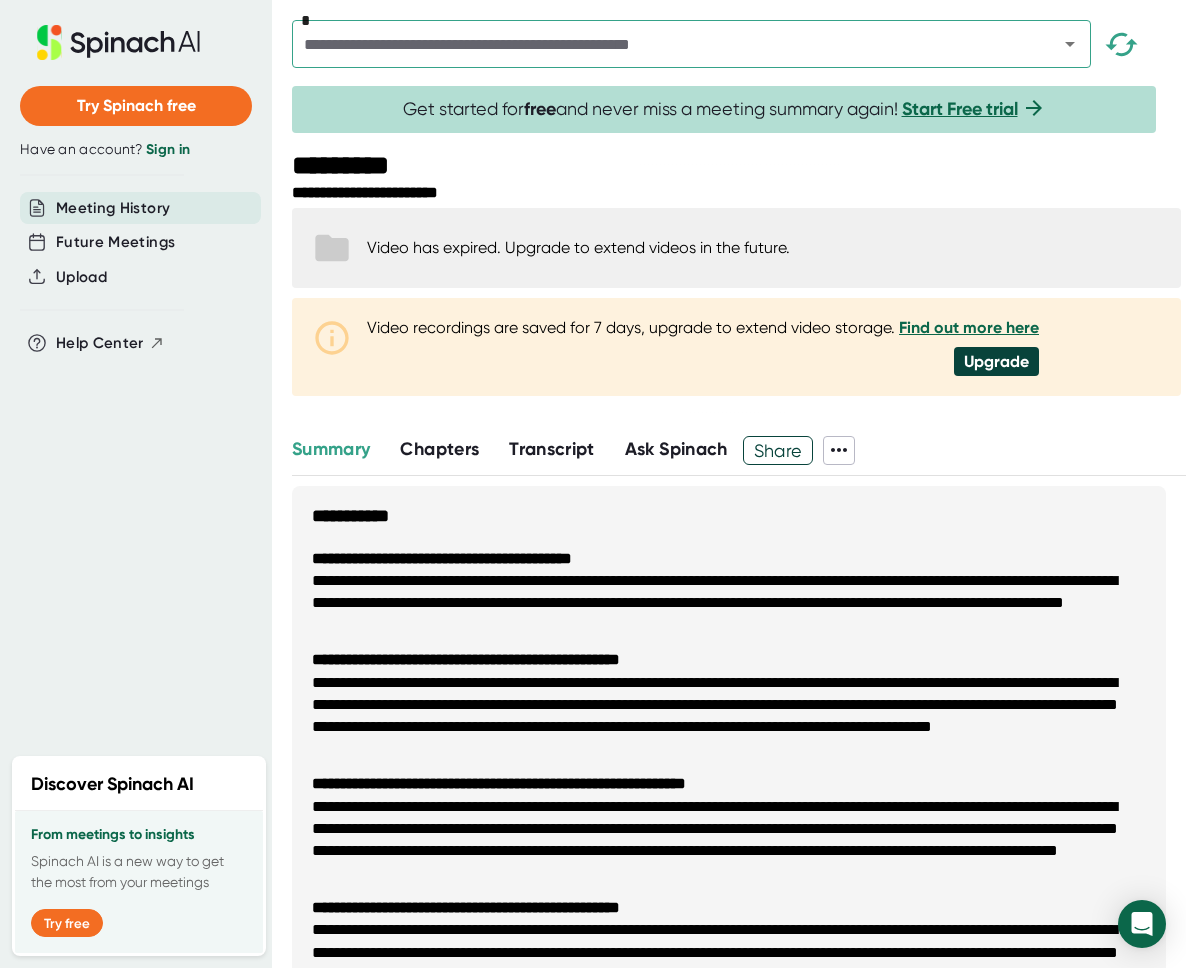 click on "Video has expired. Upgrade to extend videos in the future." at bounding box center [578, 247] 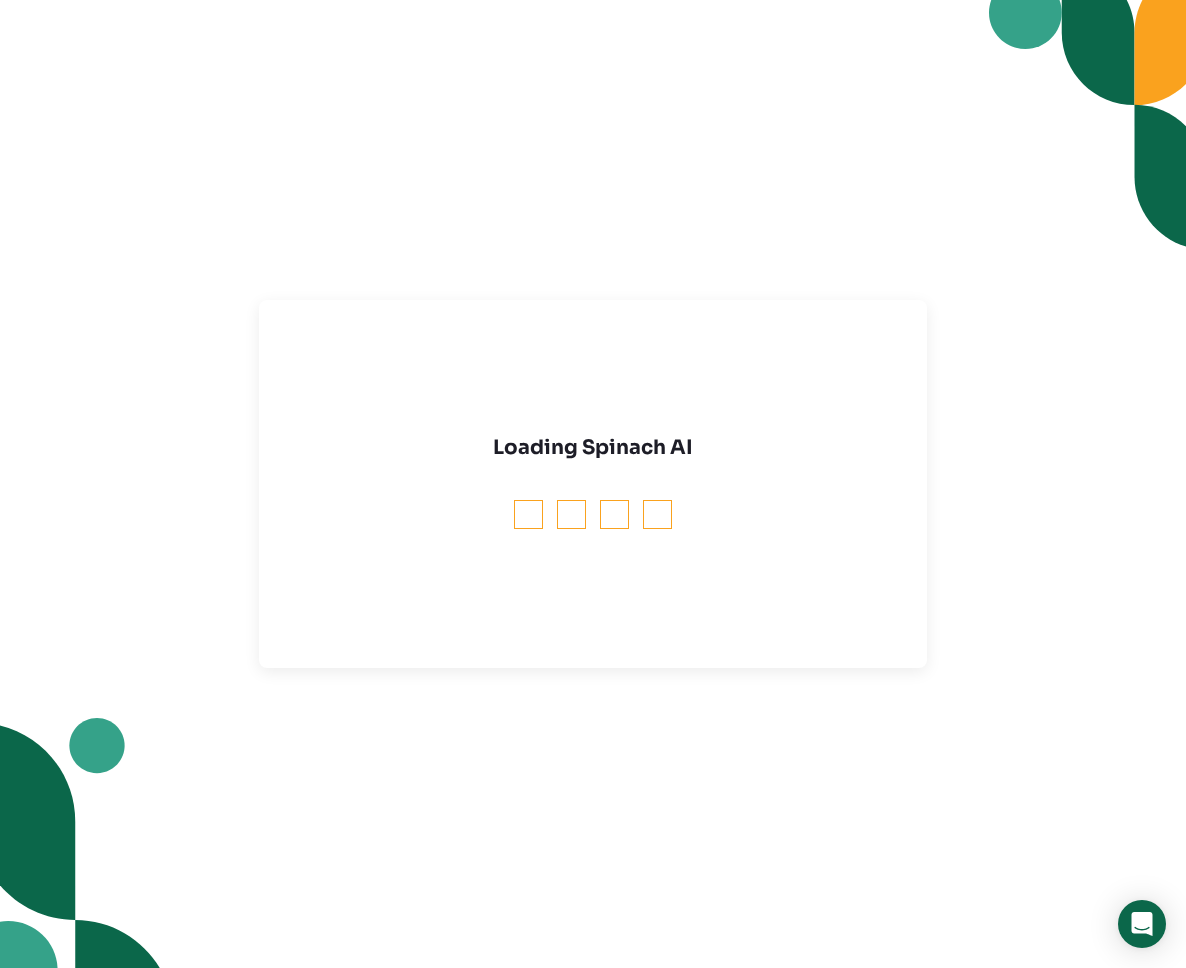 scroll, scrollTop: 0, scrollLeft: 0, axis: both 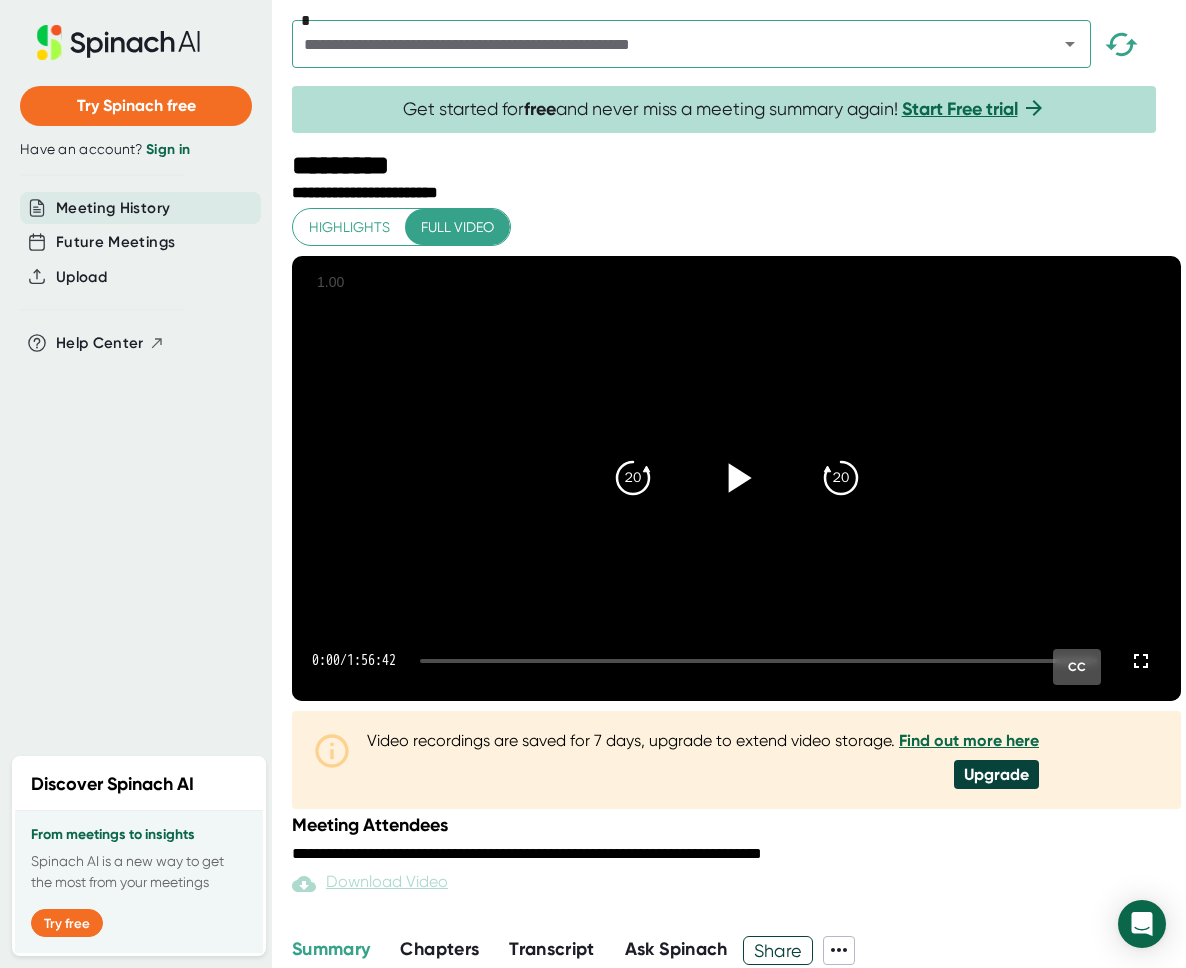 click 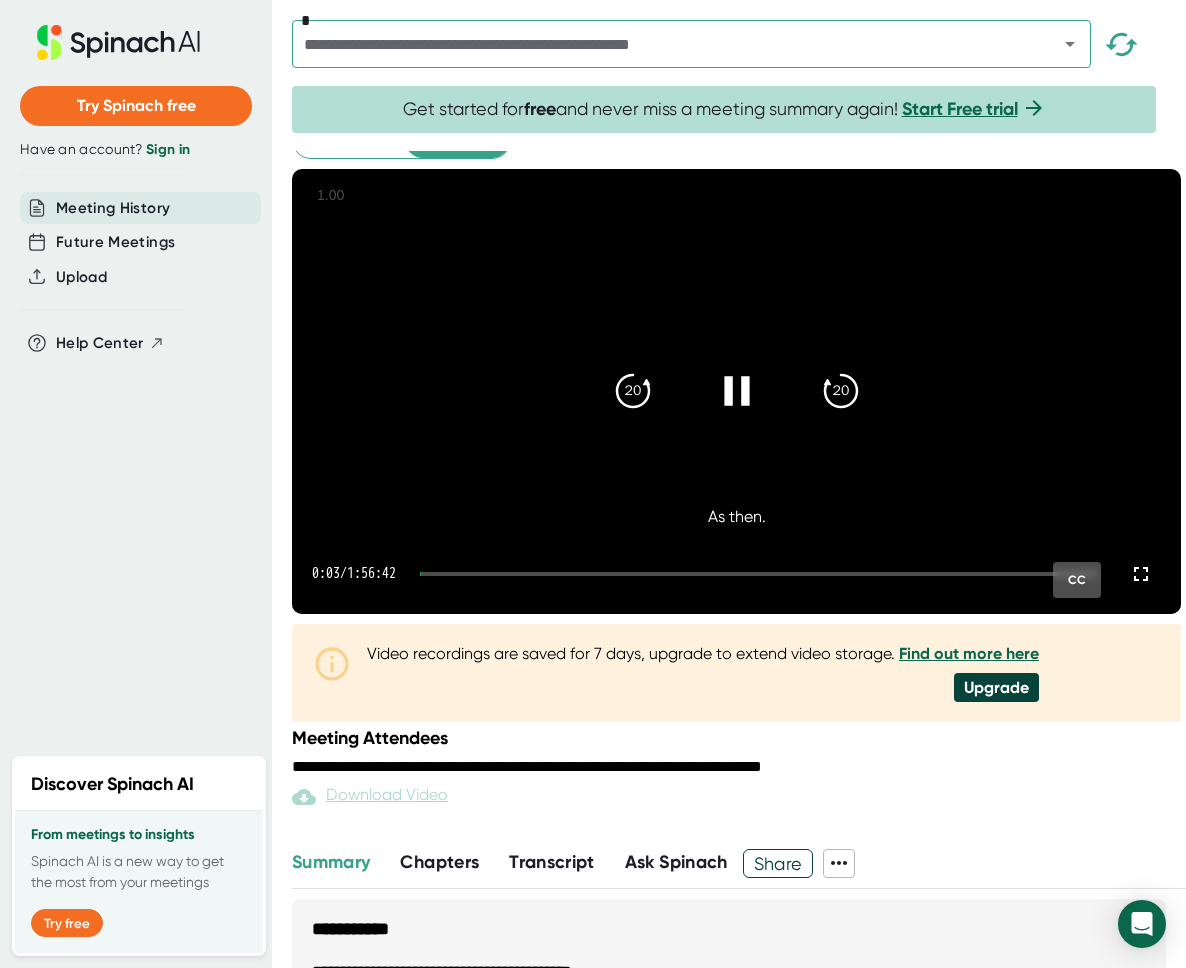 scroll, scrollTop: 115, scrollLeft: 0, axis: vertical 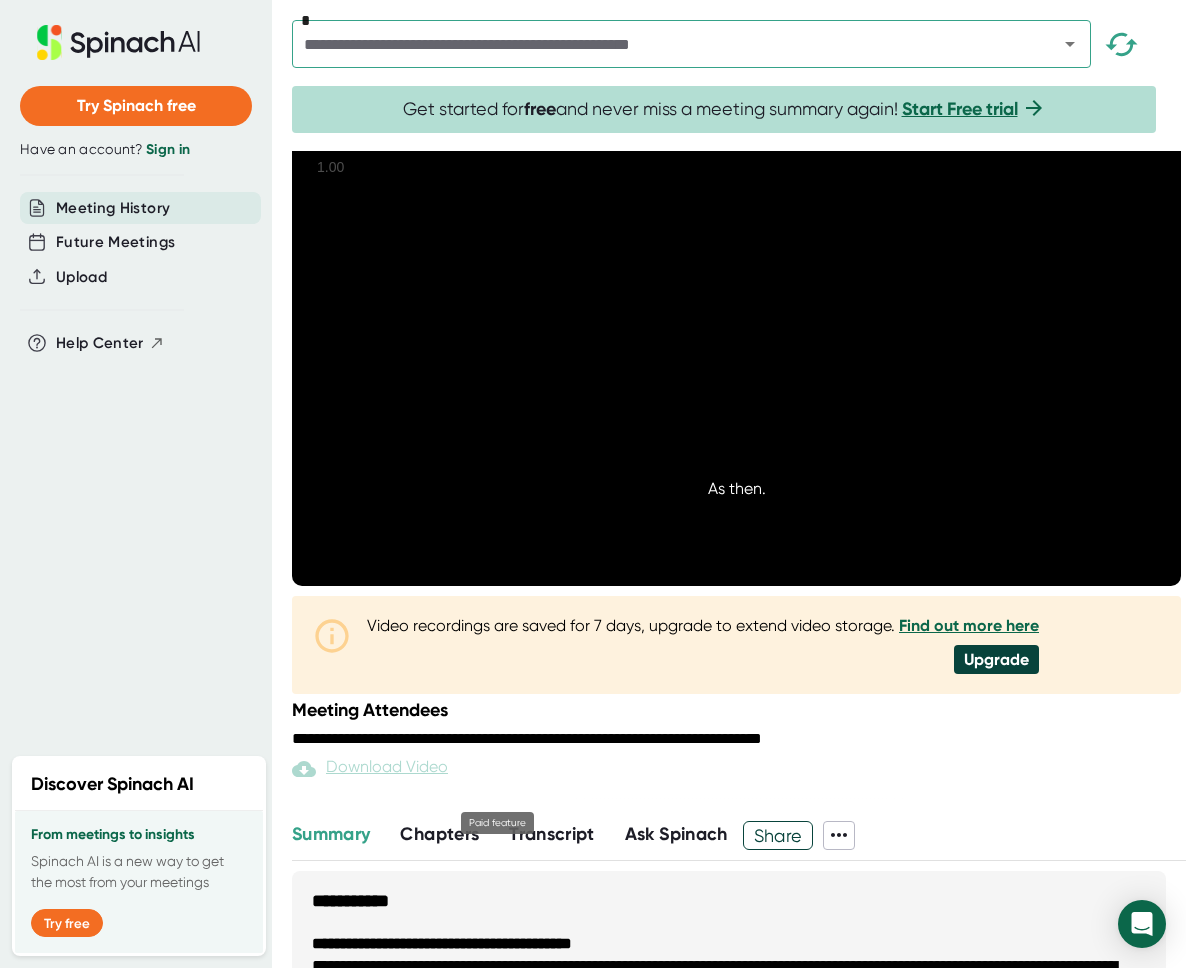 click on "Download Video" at bounding box center [370, 769] 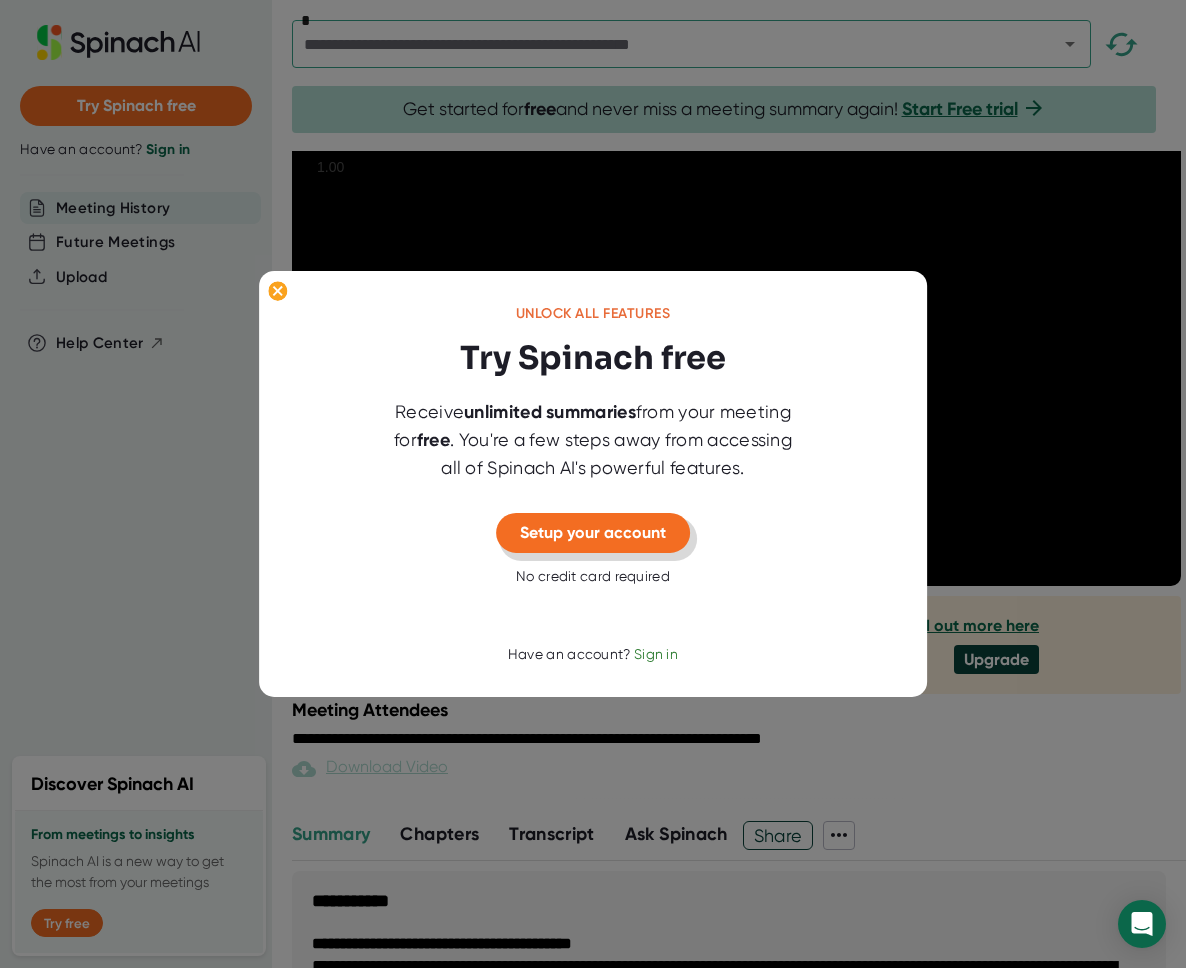 click on "Setup your account" at bounding box center [593, 533] 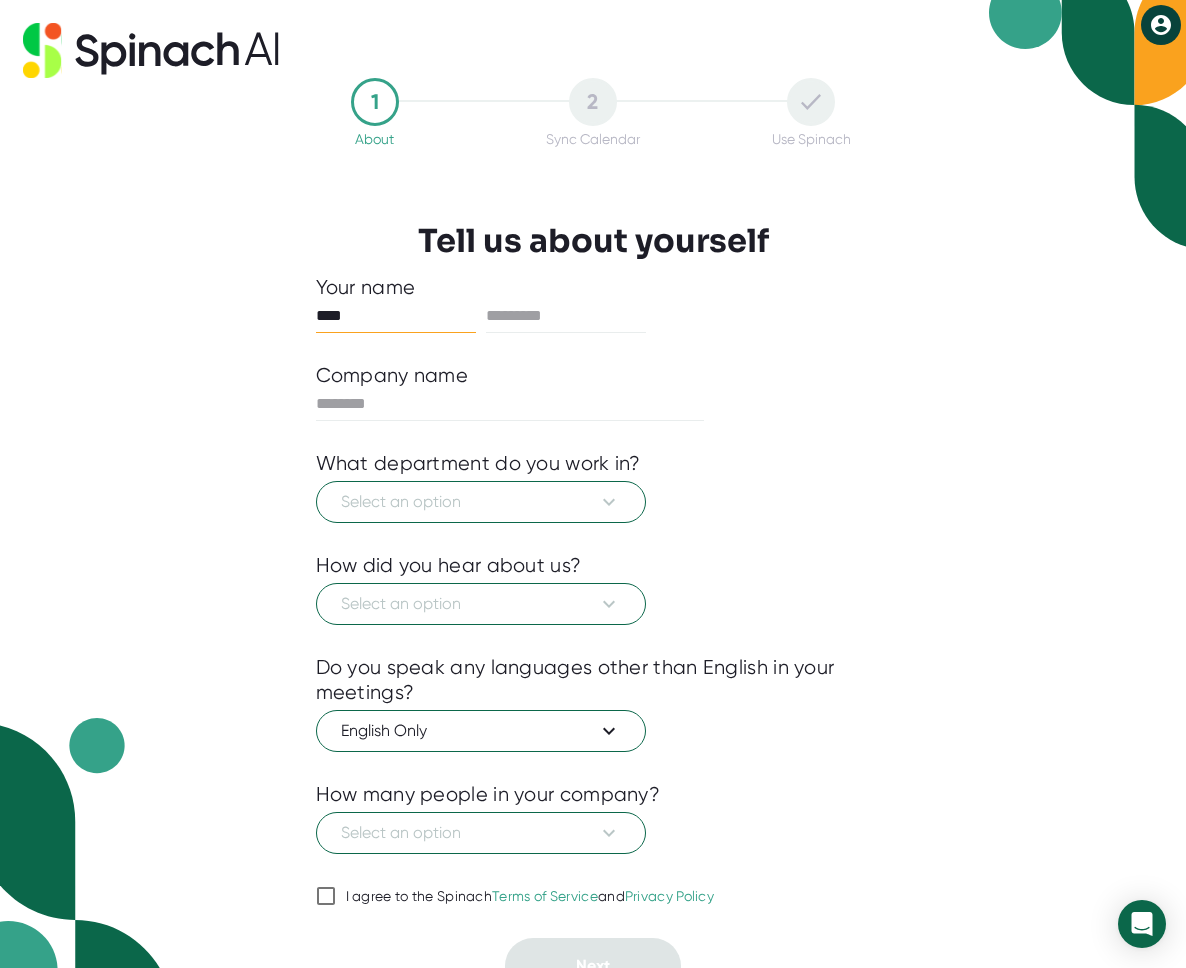 type on "****" 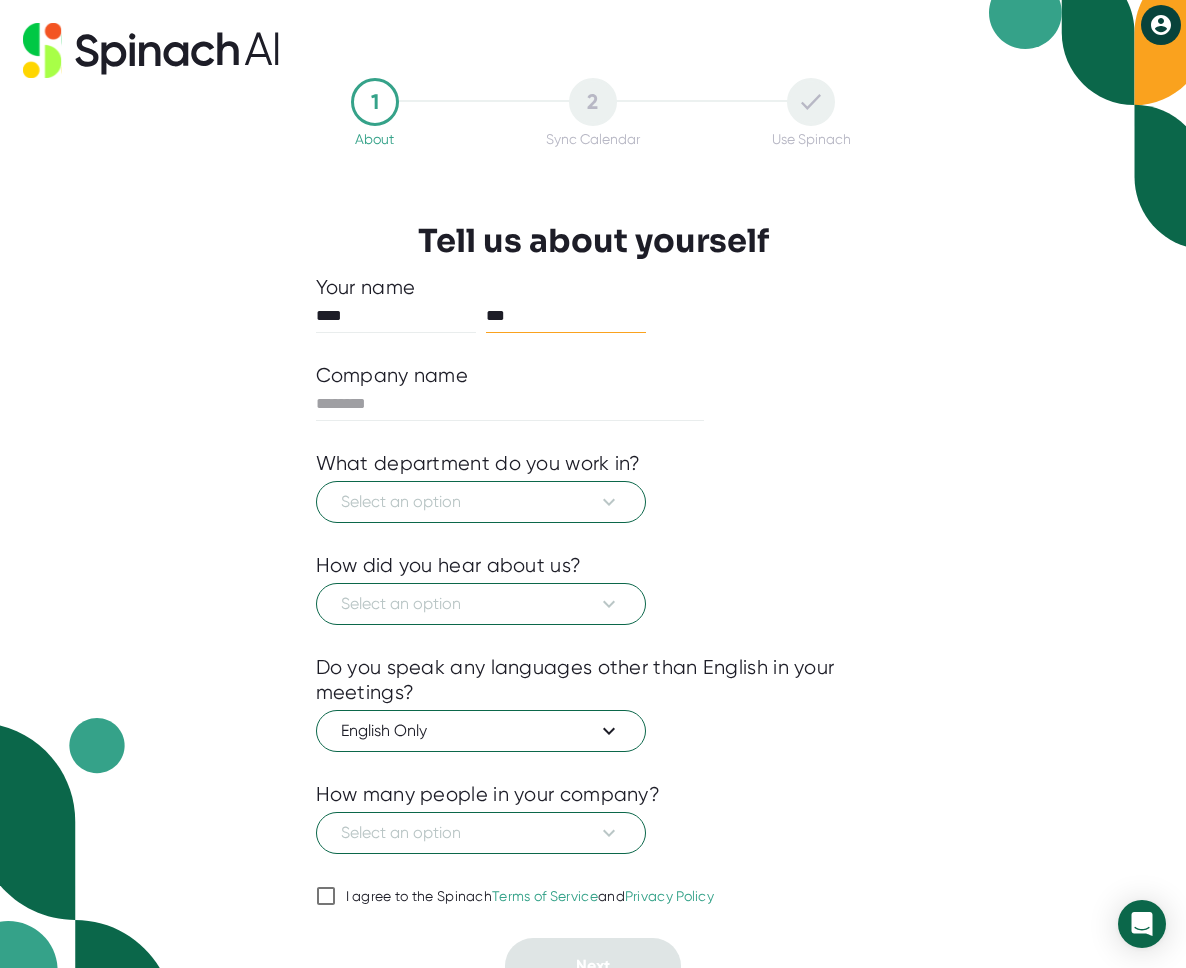 type on "***" 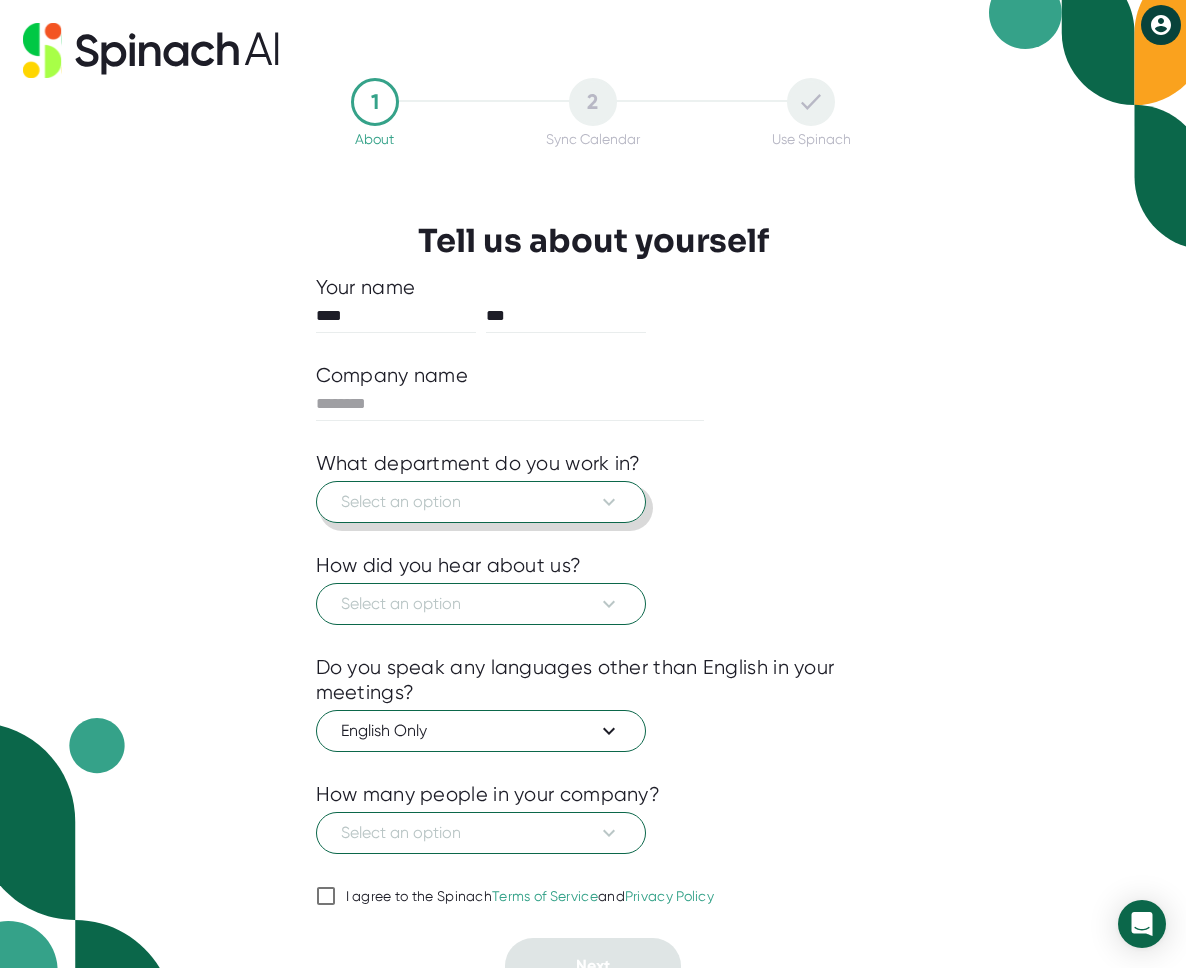 click on "Select an option" at bounding box center (481, 502) 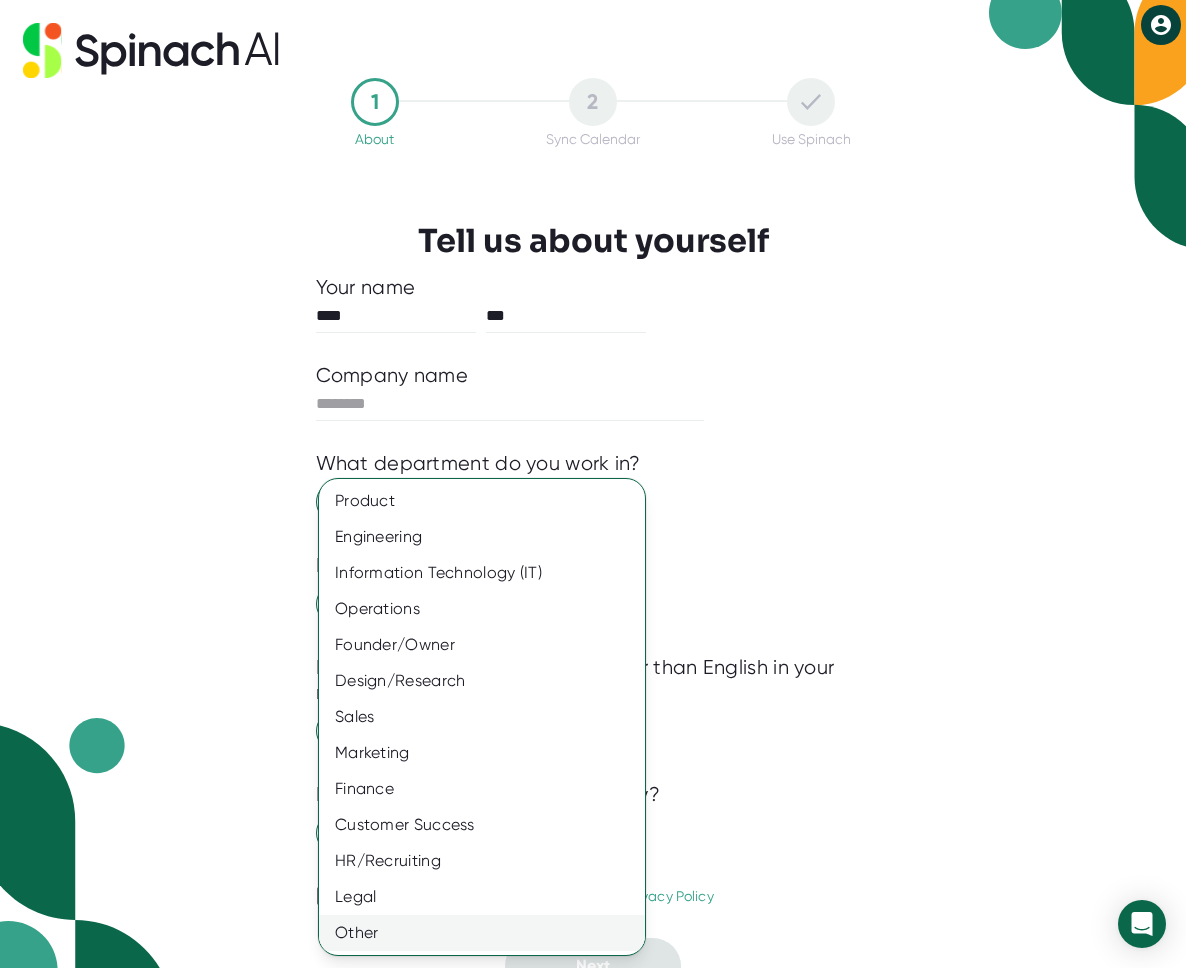 click on "Other" at bounding box center [482, 933] 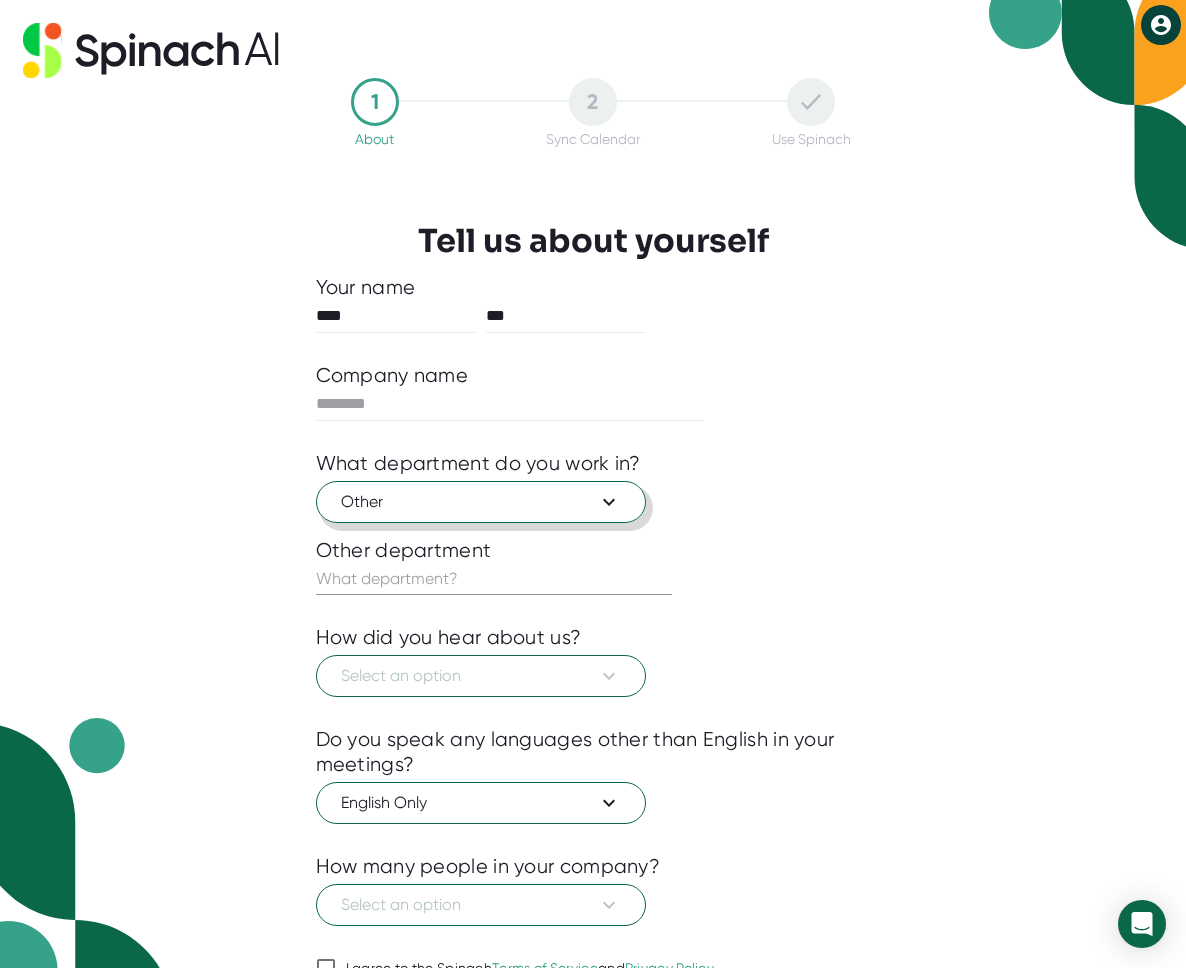 click on "Other" at bounding box center [481, 502] 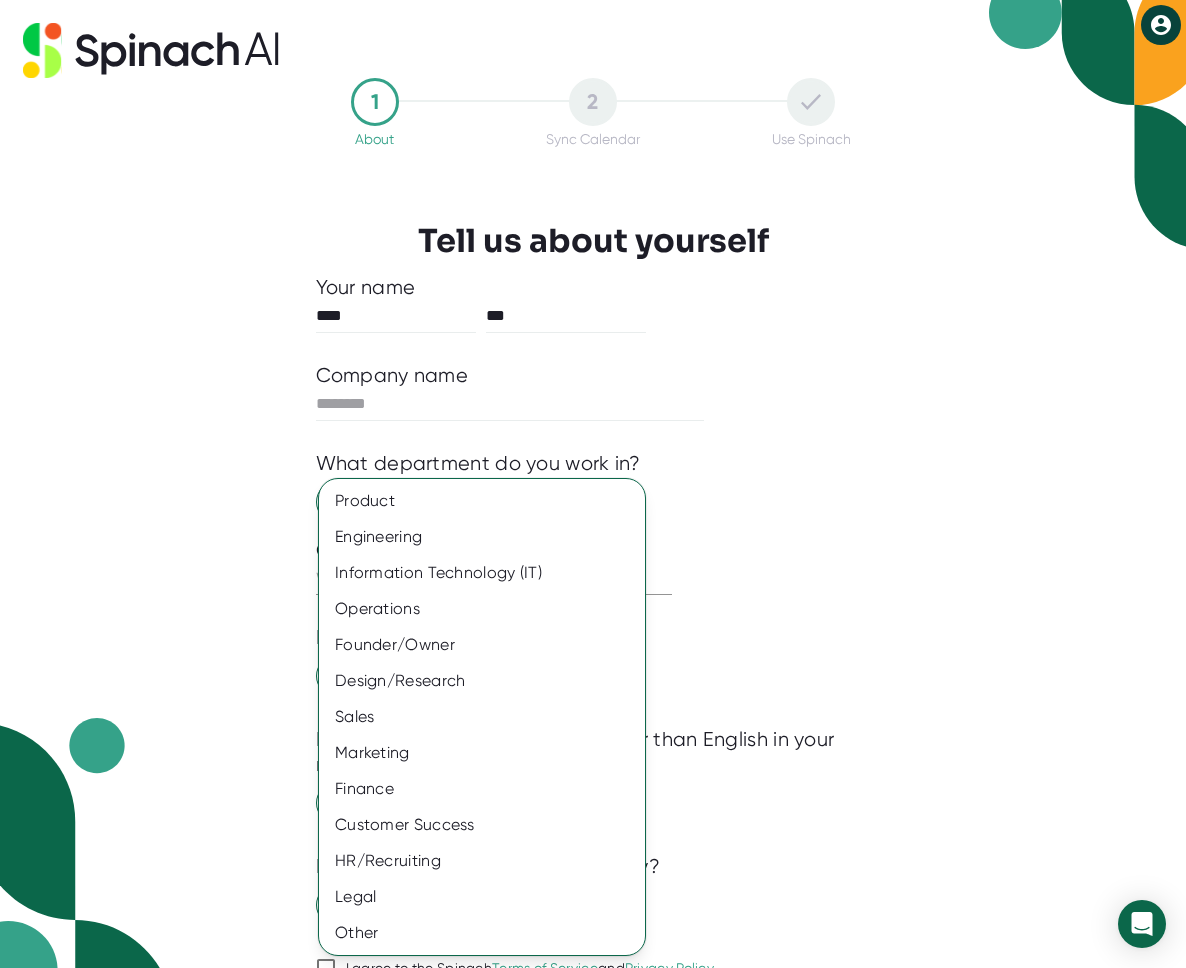 click at bounding box center [593, 484] 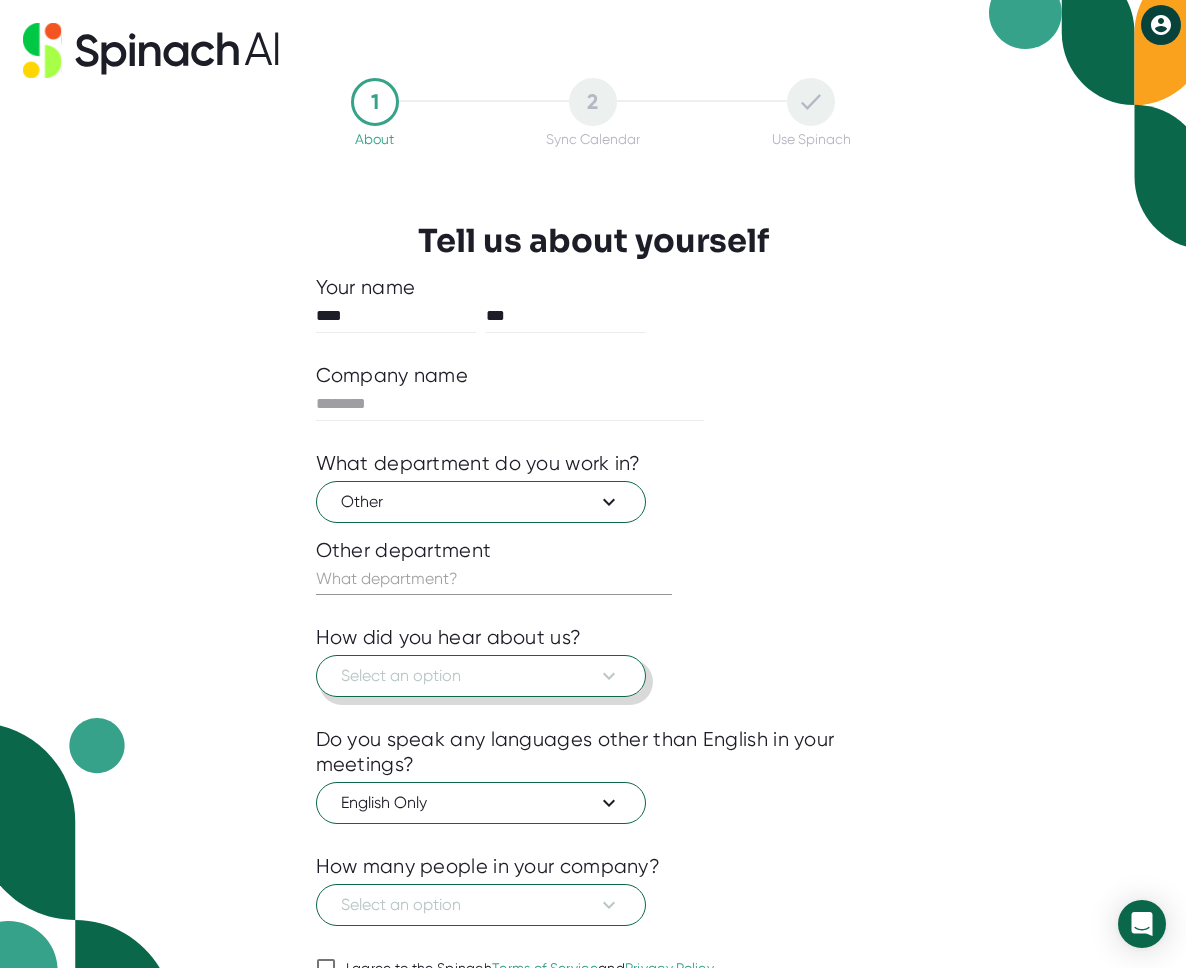 click 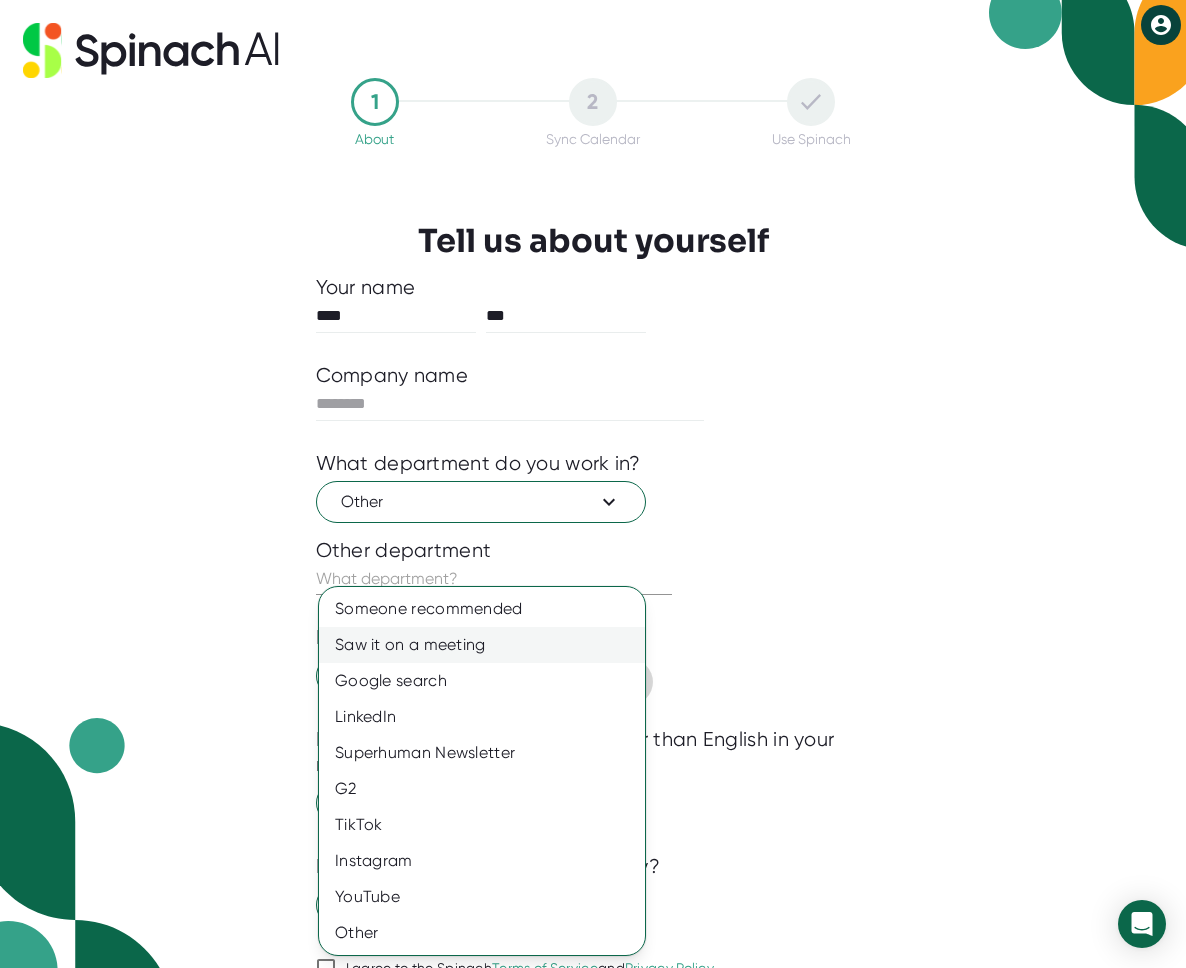 click on "Saw it on a meeting" at bounding box center (482, 645) 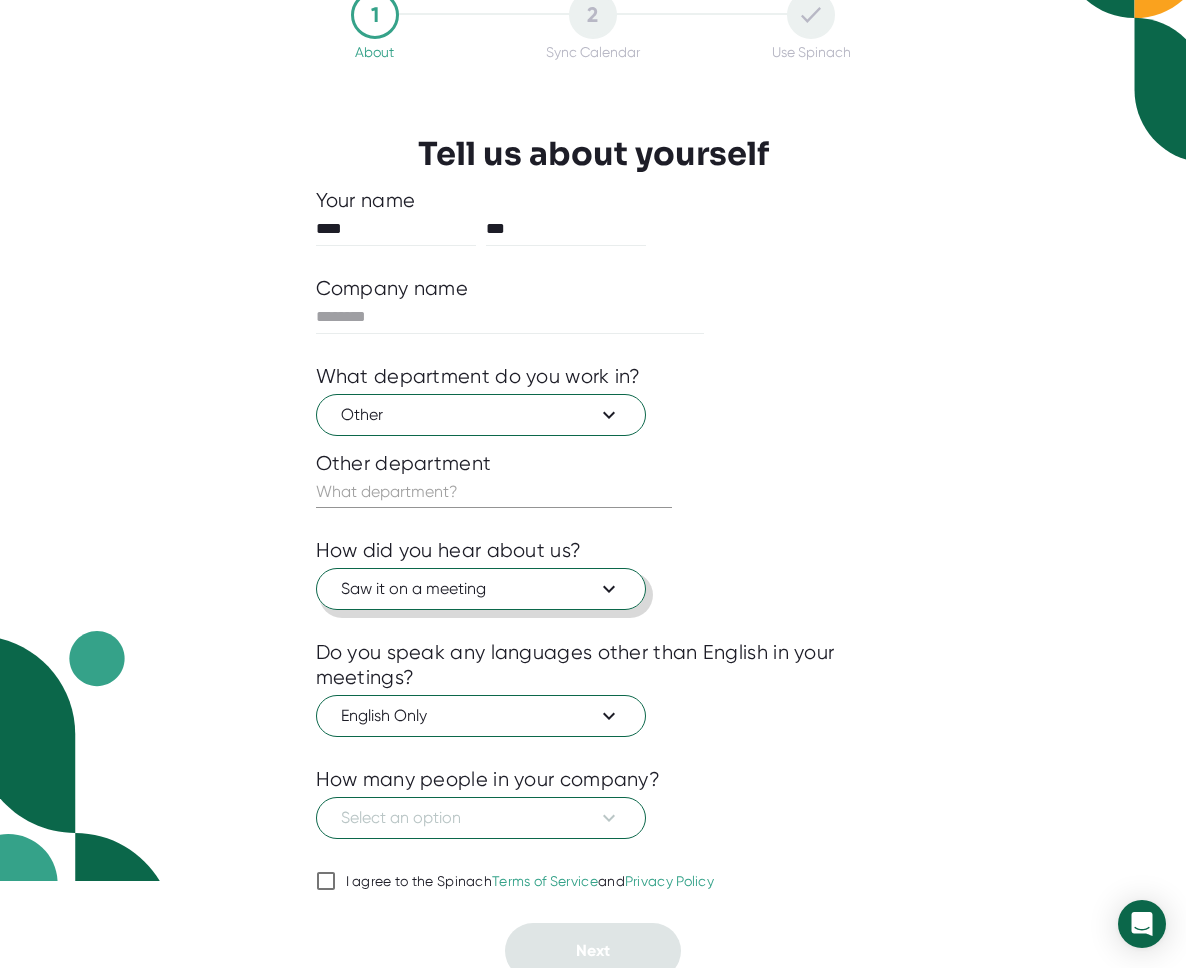 scroll, scrollTop: 98, scrollLeft: 0, axis: vertical 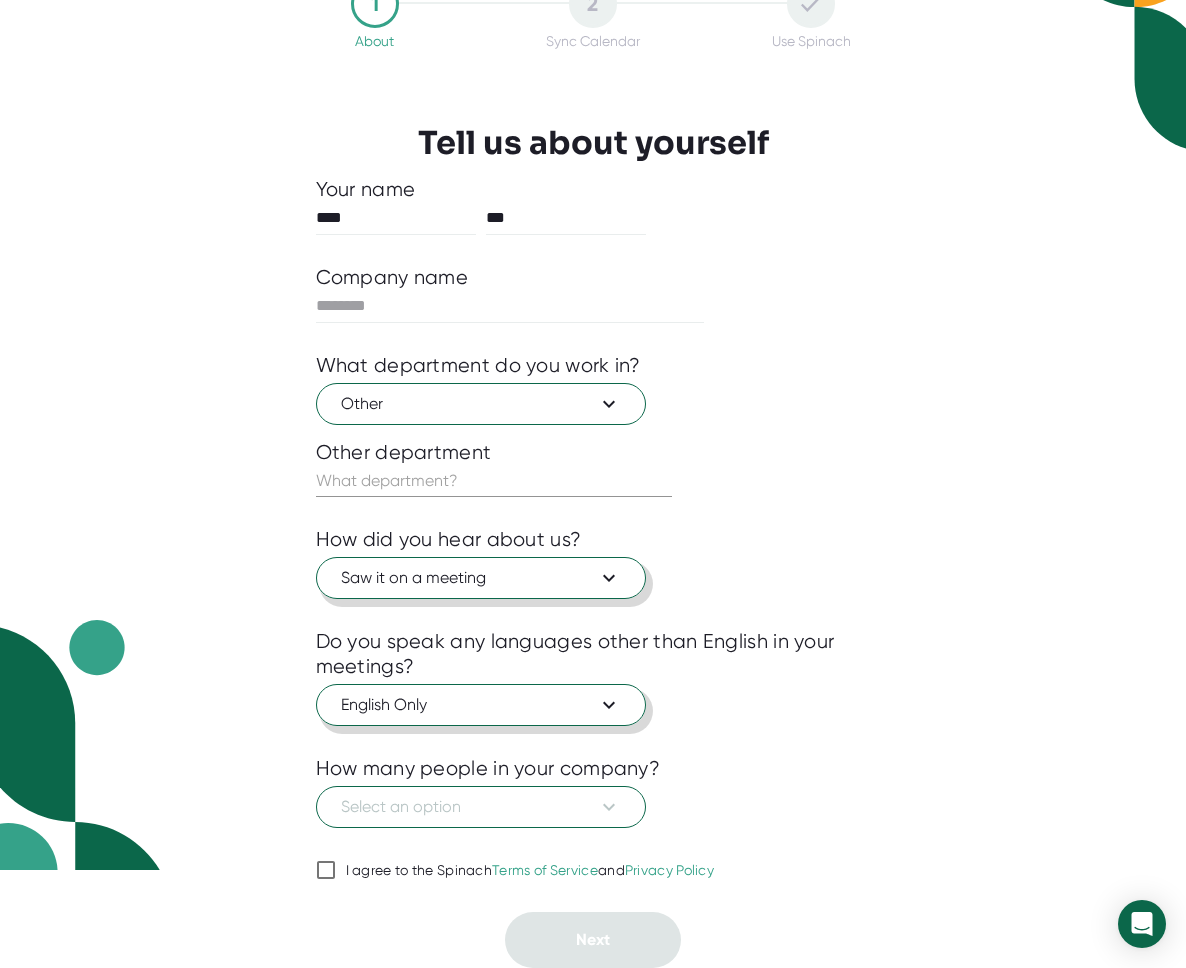 click on "English Only" at bounding box center (481, 705) 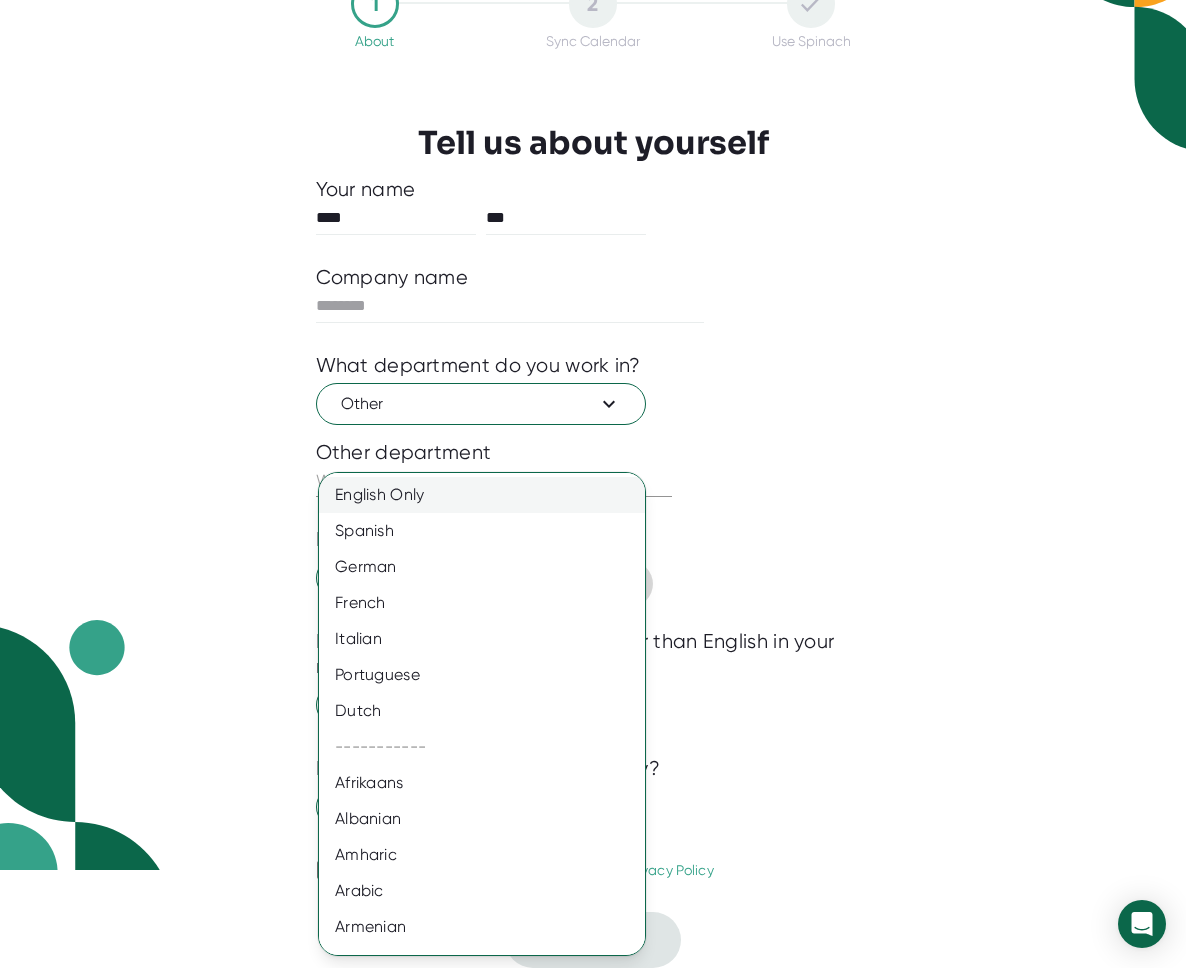 click on "English Only" at bounding box center (482, 495) 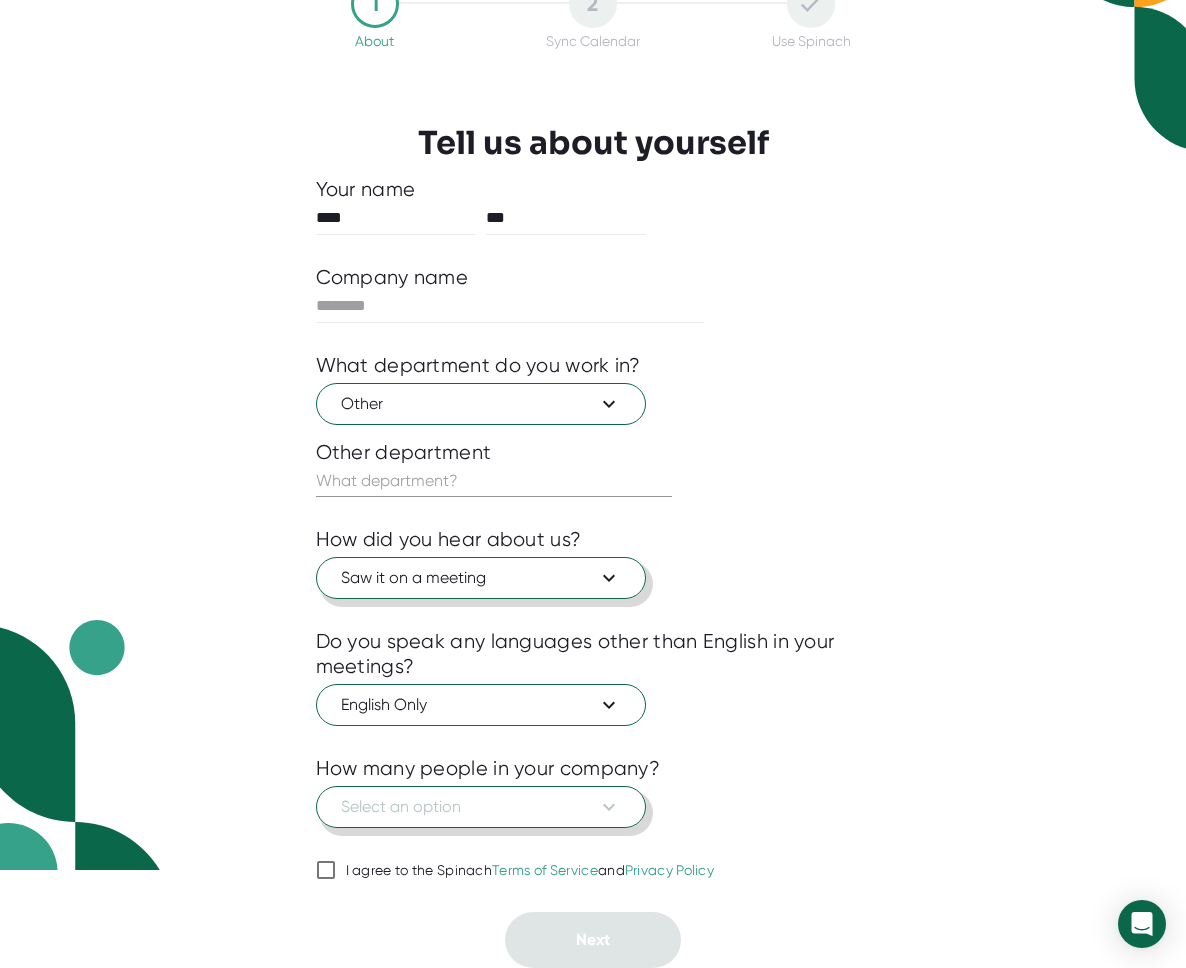click on "Select an option" at bounding box center (481, 807) 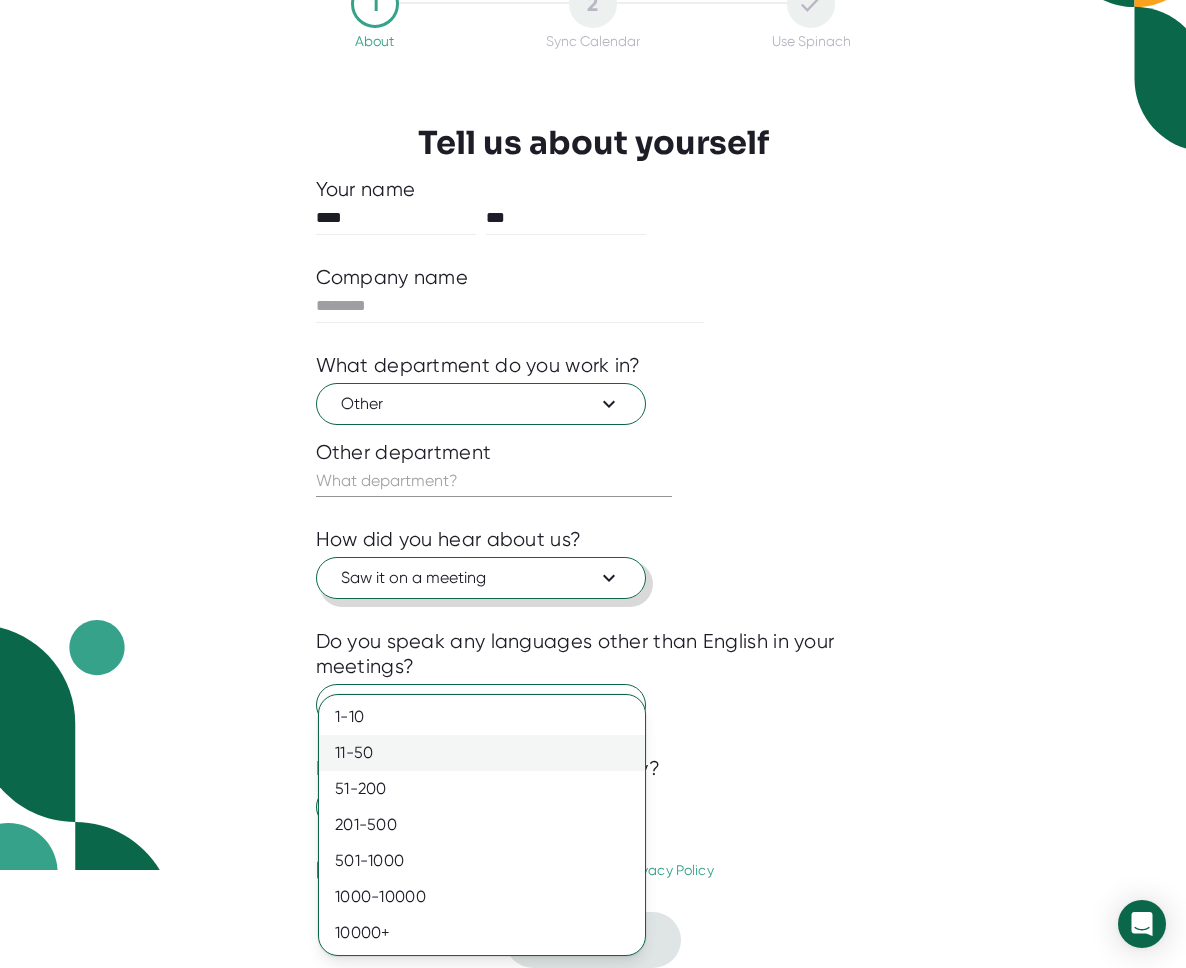 click on "11-50" at bounding box center (482, 753) 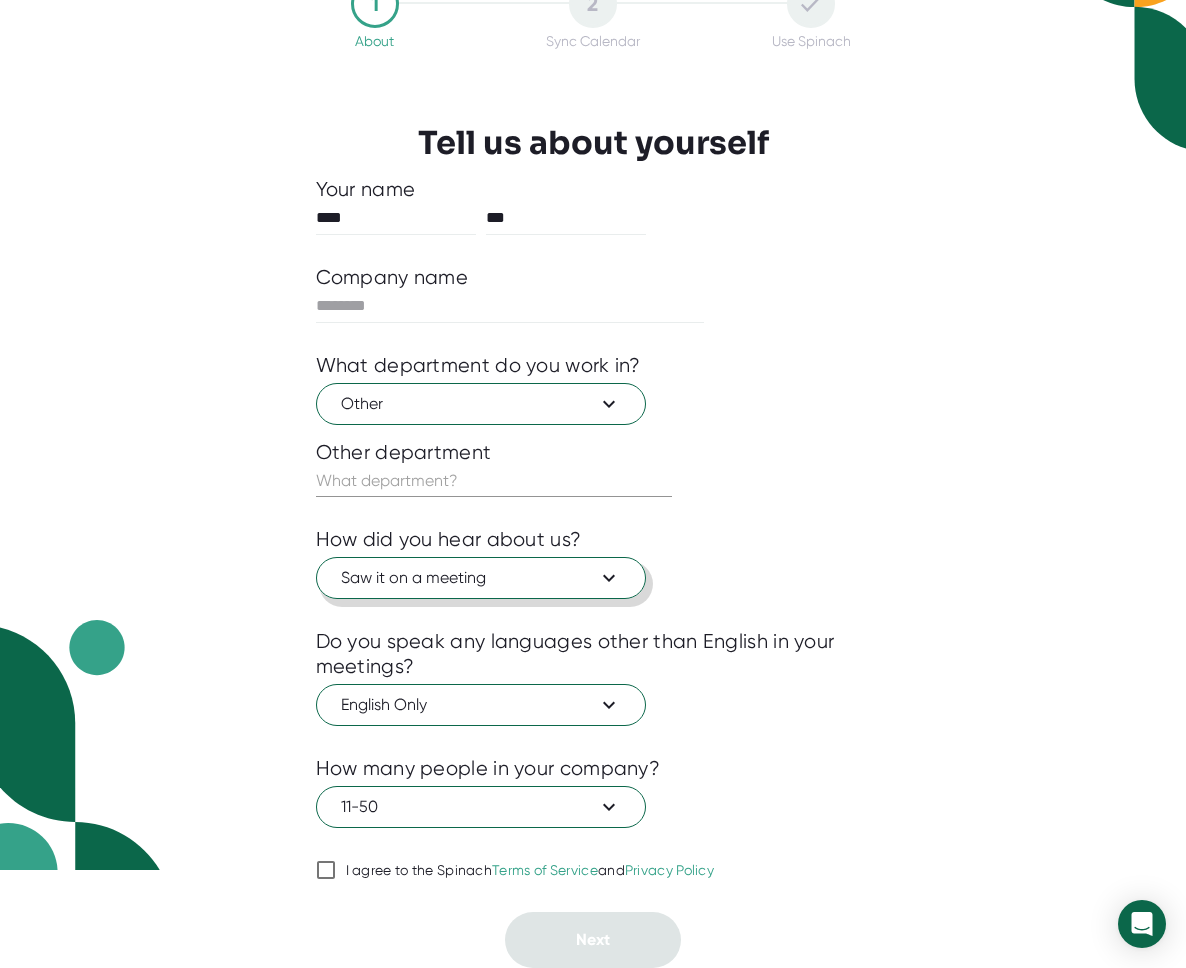 click on "I agree to the Spinach  Terms of Service  and  Privacy Policy" at bounding box center [530, 871] 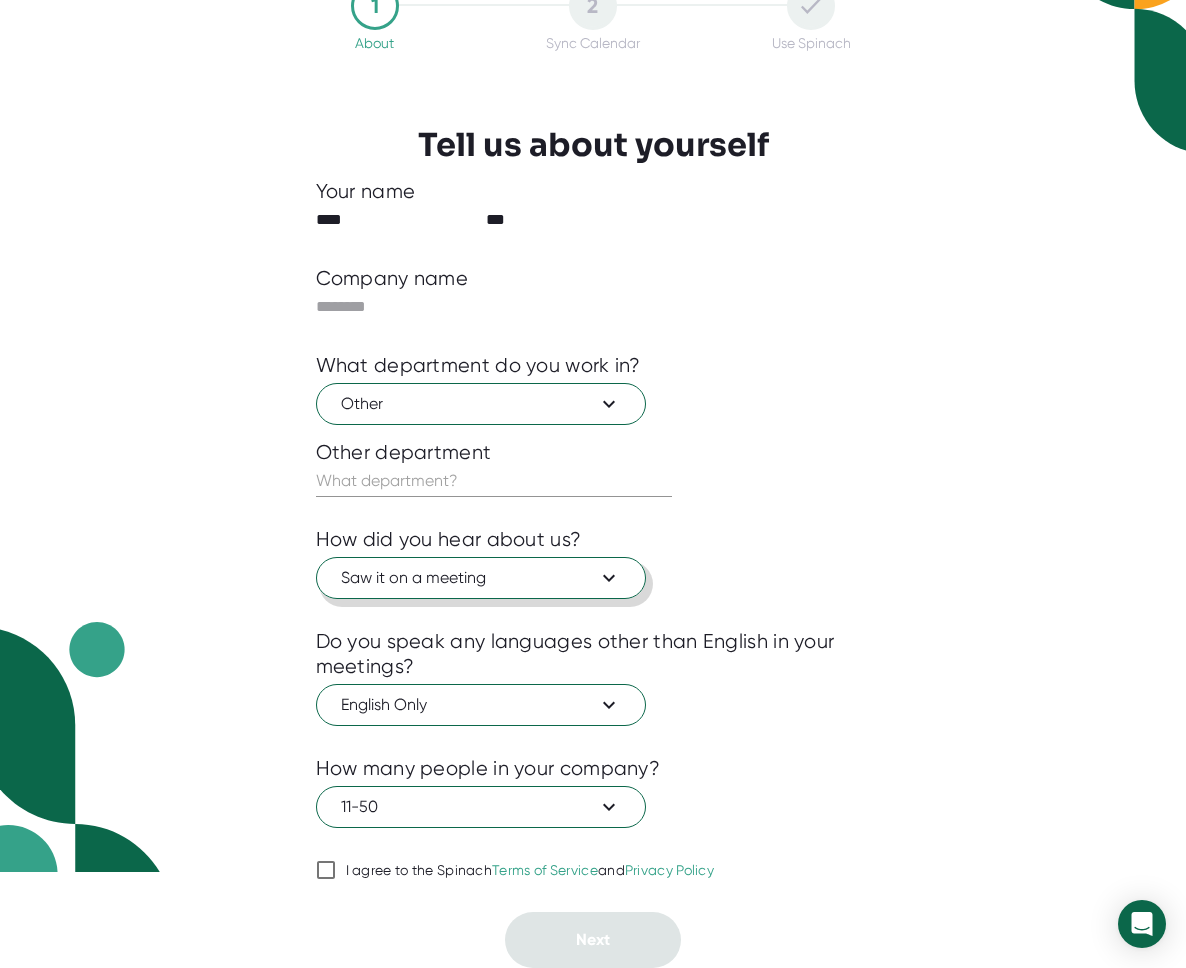 checkbox on "true" 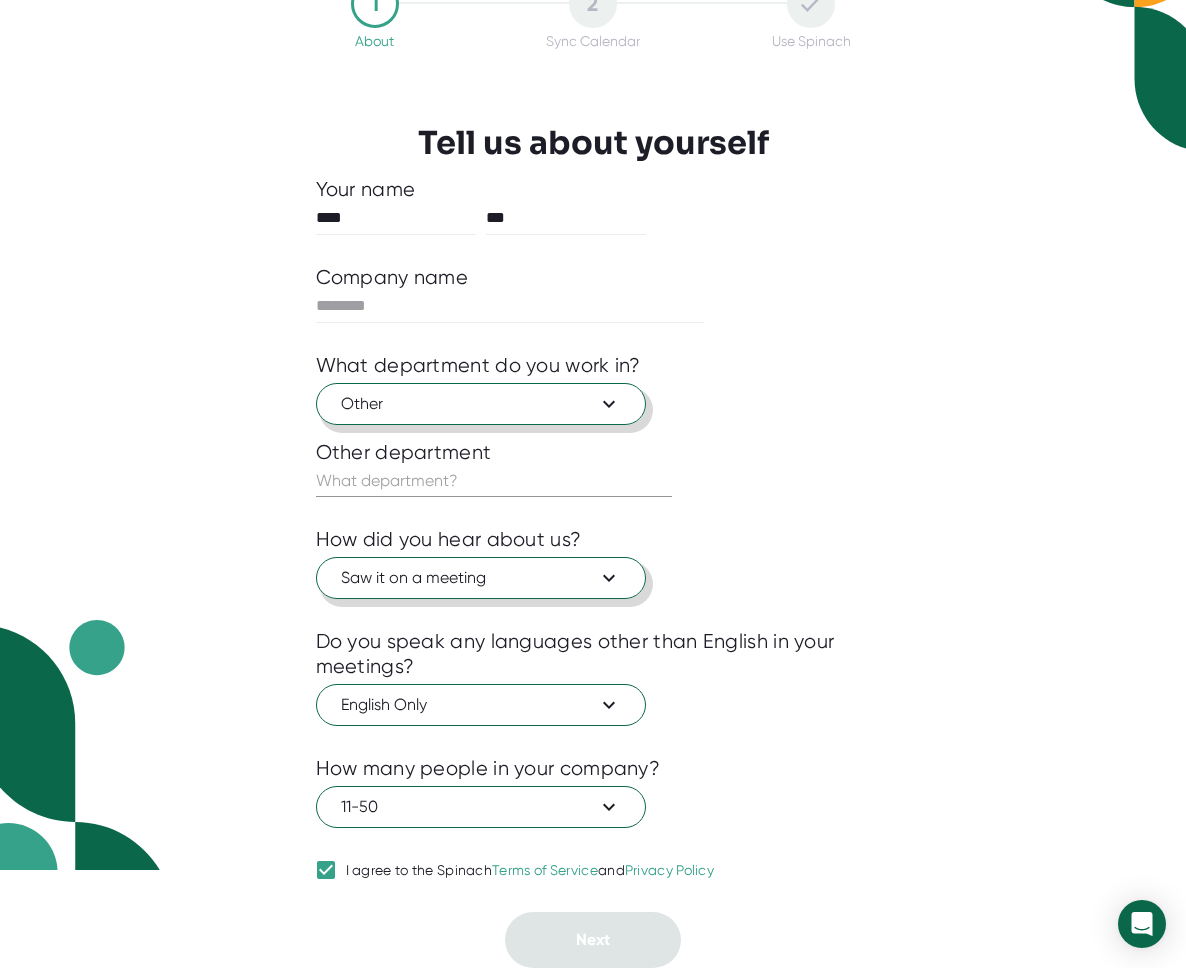 click on "Other" at bounding box center (481, 404) 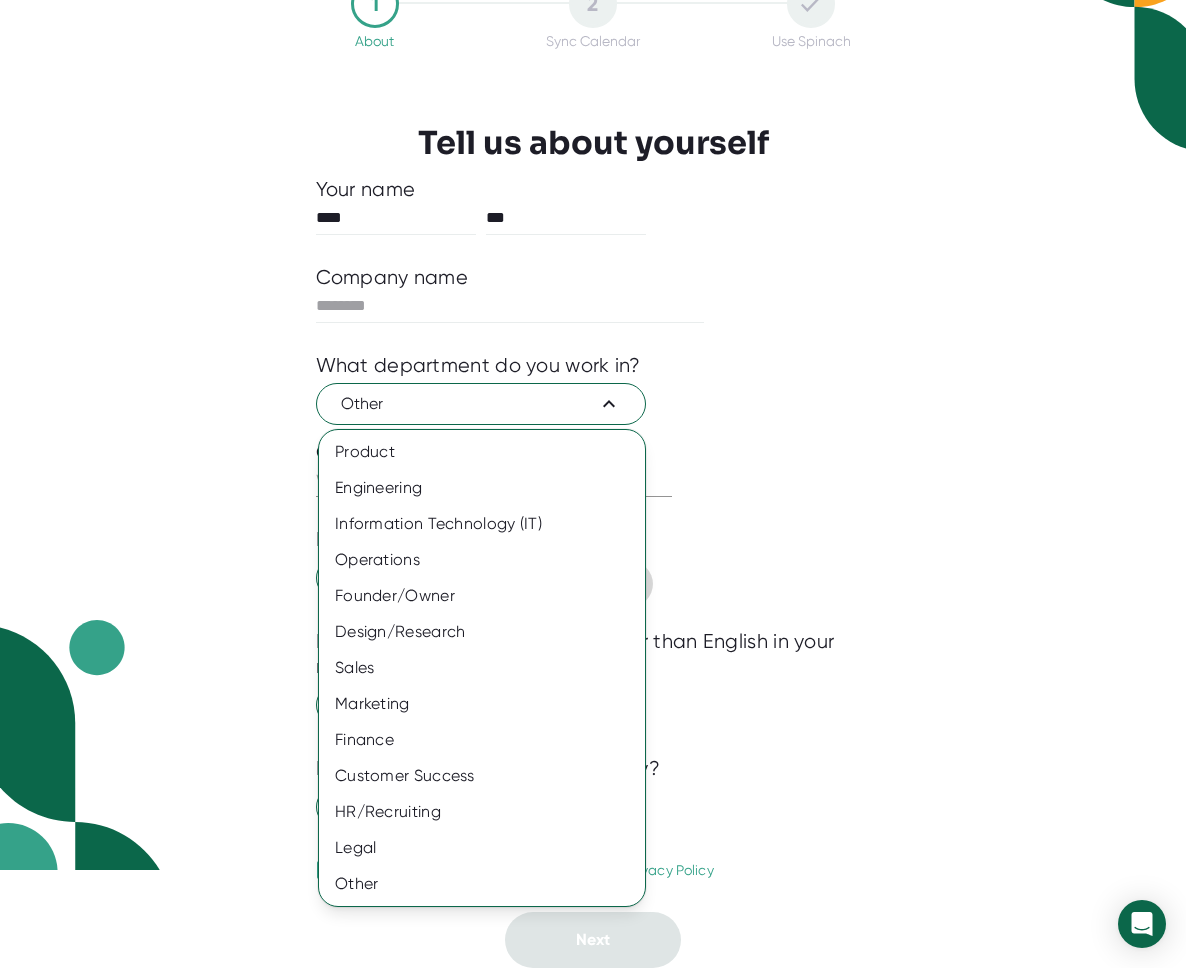 click at bounding box center (593, 484) 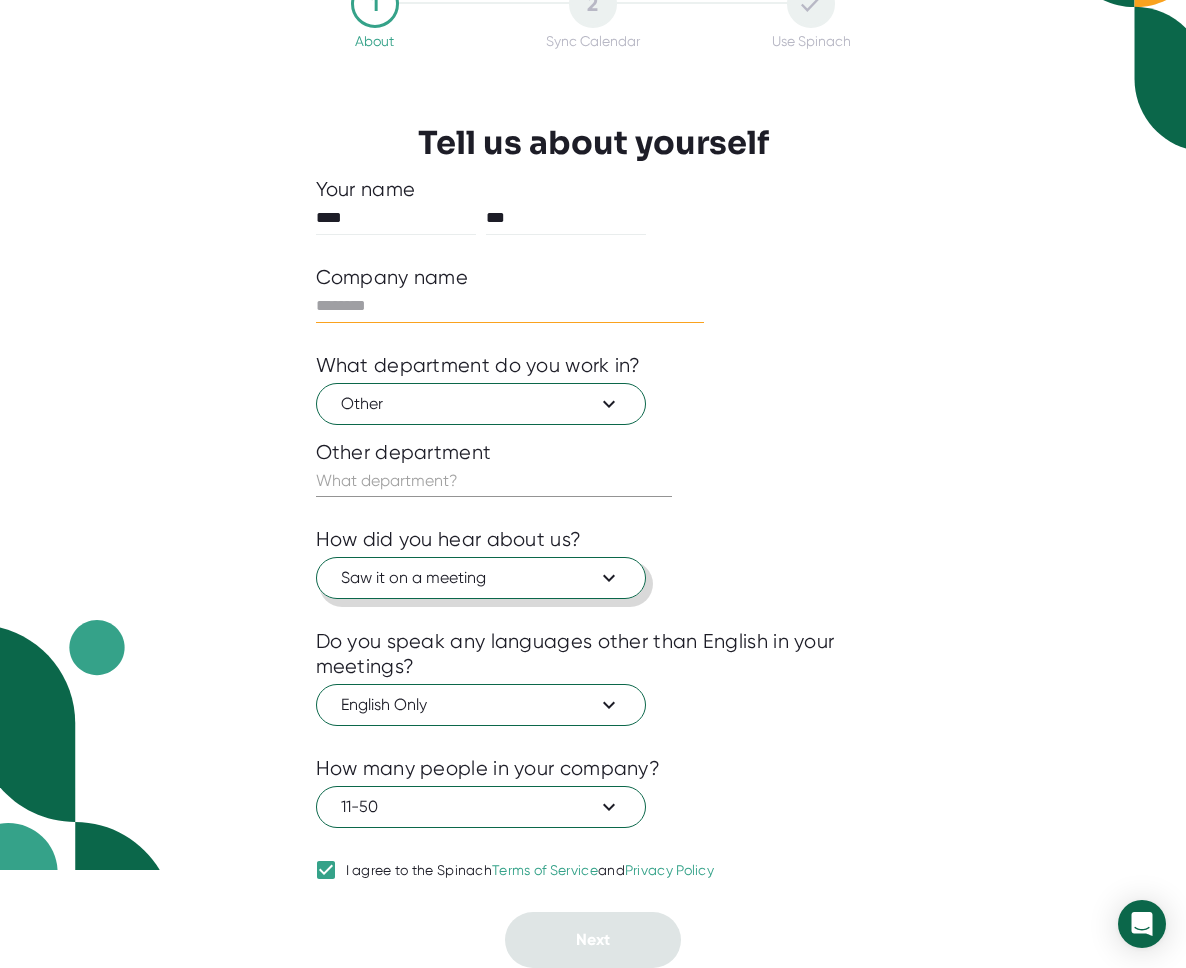click at bounding box center (510, 306) 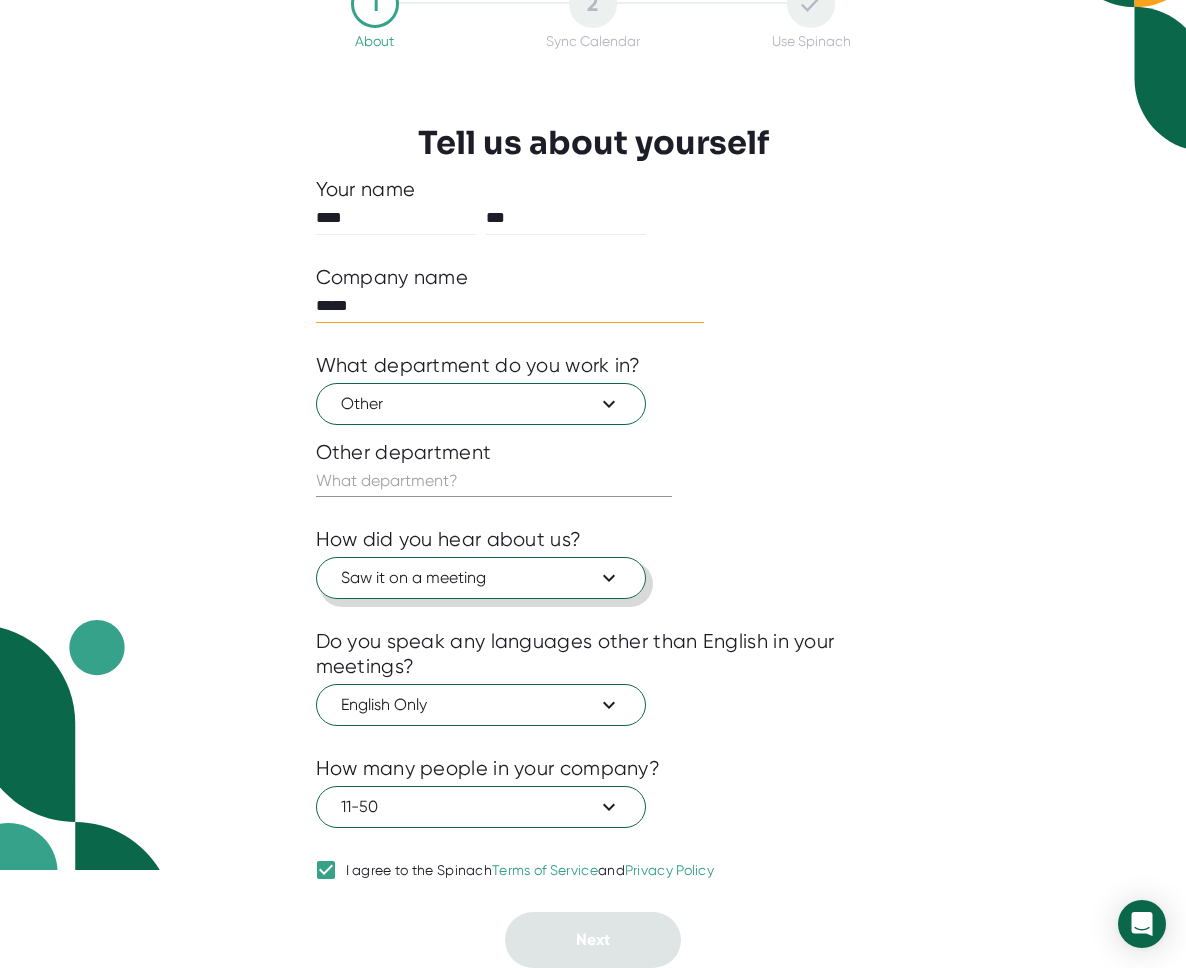 type on "*****" 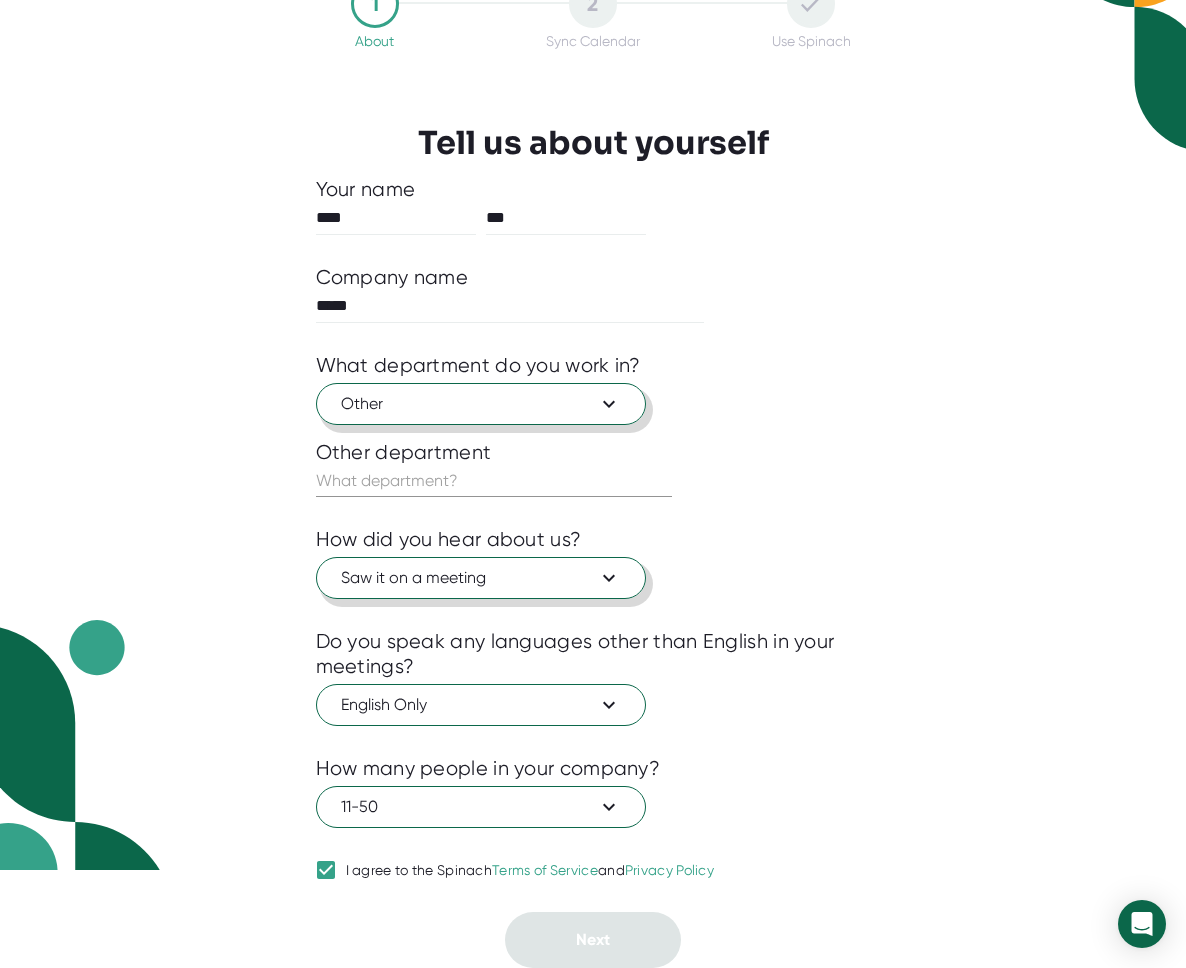 click on "Other" at bounding box center (481, 404) 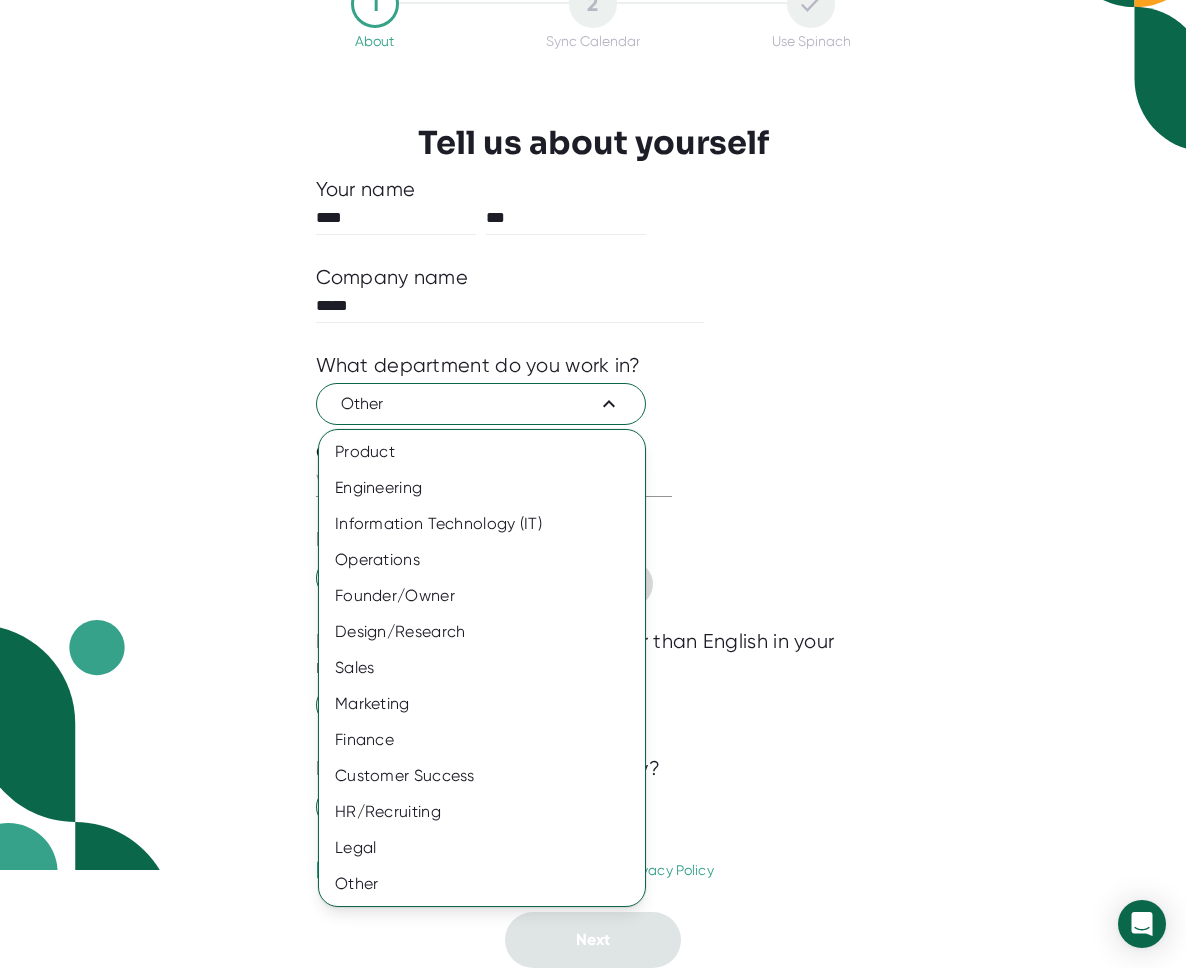 click at bounding box center [593, 484] 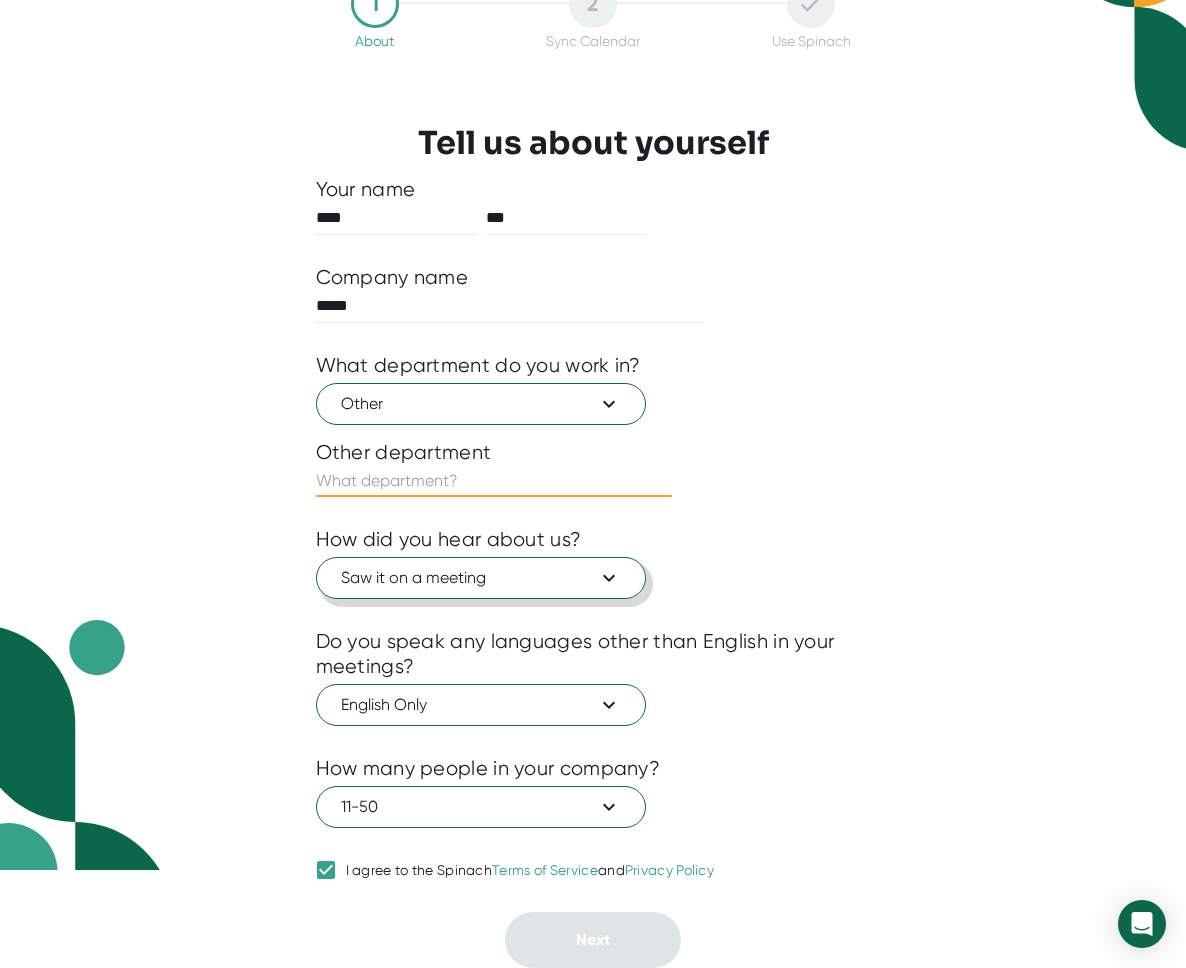 click at bounding box center (494, 481) 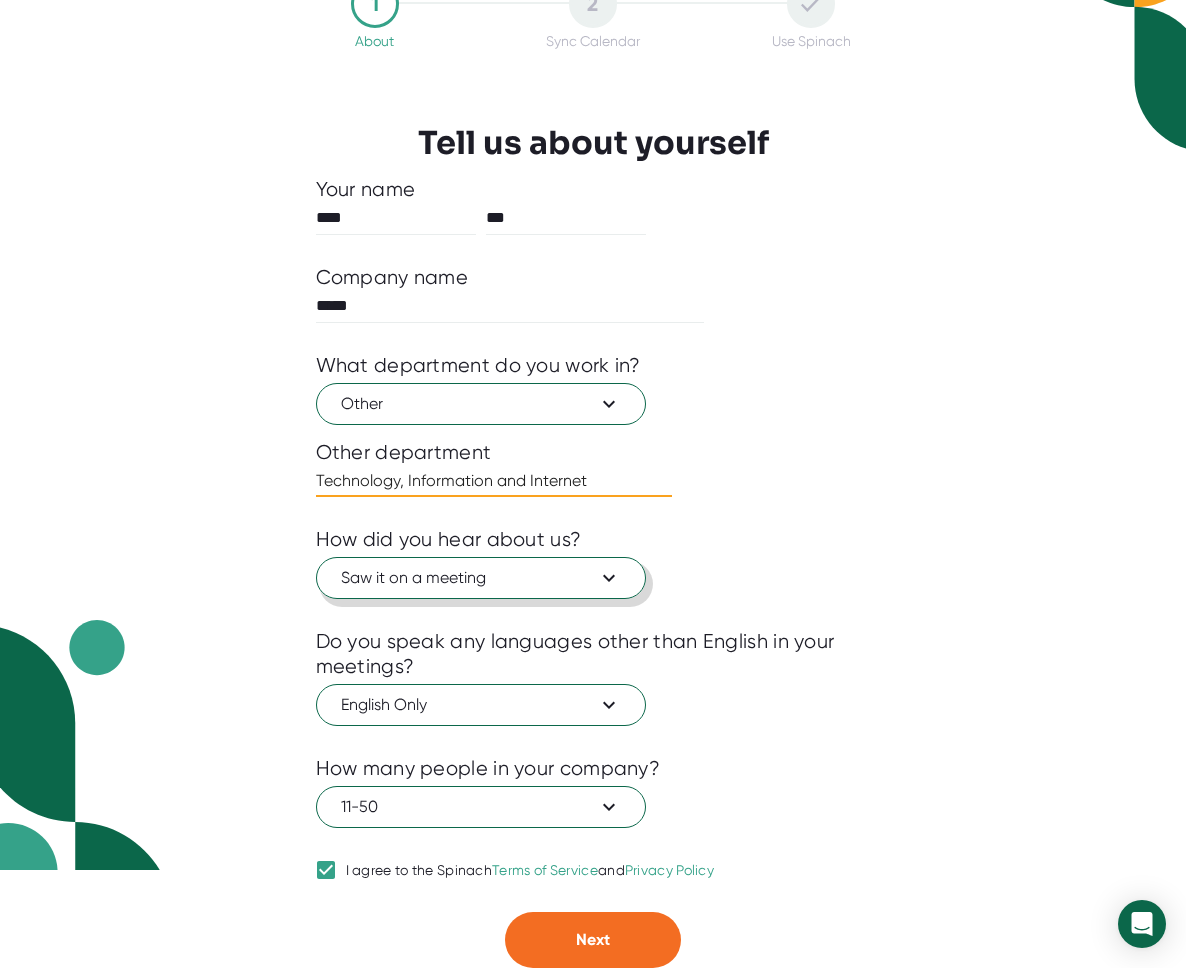 type on "Technology, Information and Internet" 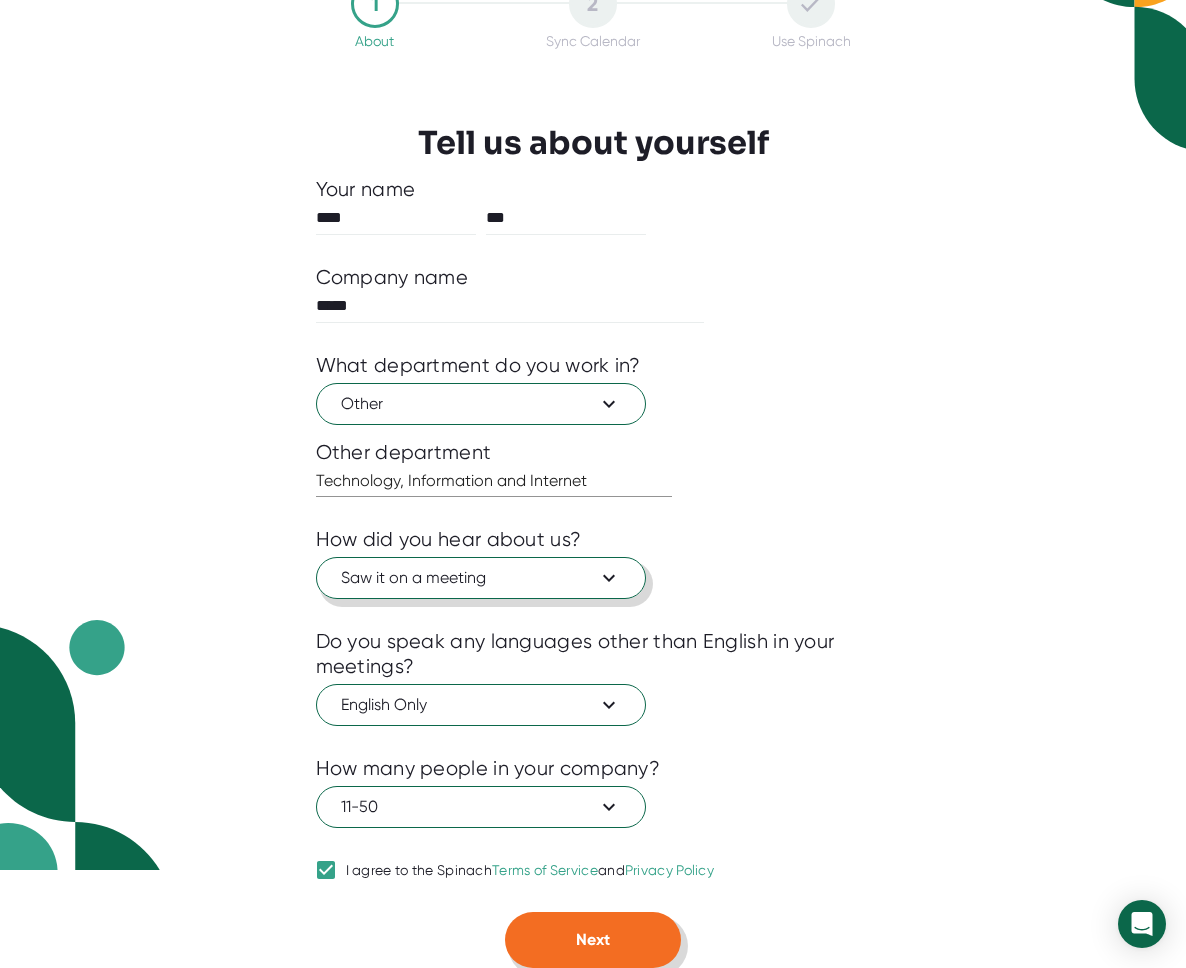 click on "Next" at bounding box center [593, 939] 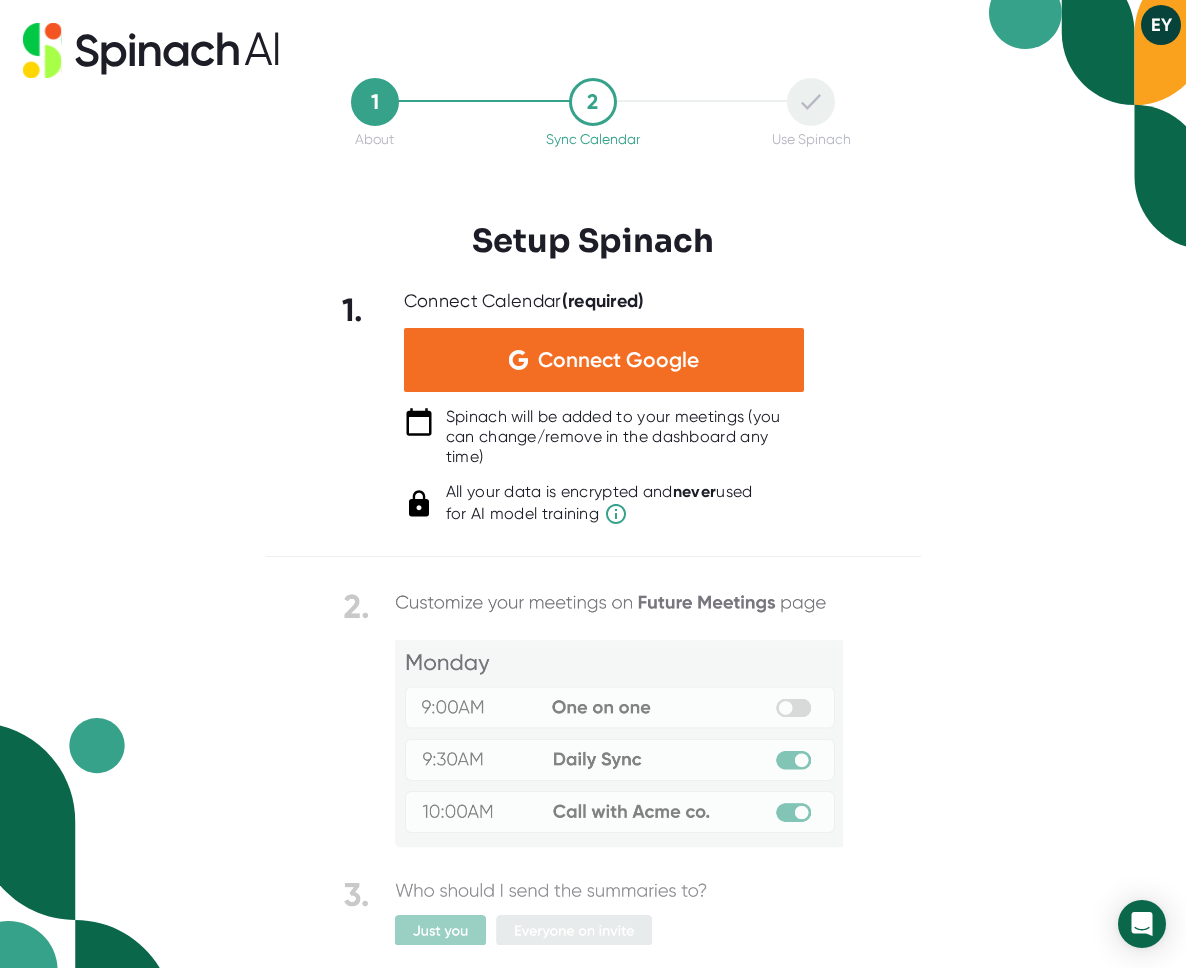 scroll, scrollTop: 0, scrollLeft: 0, axis: both 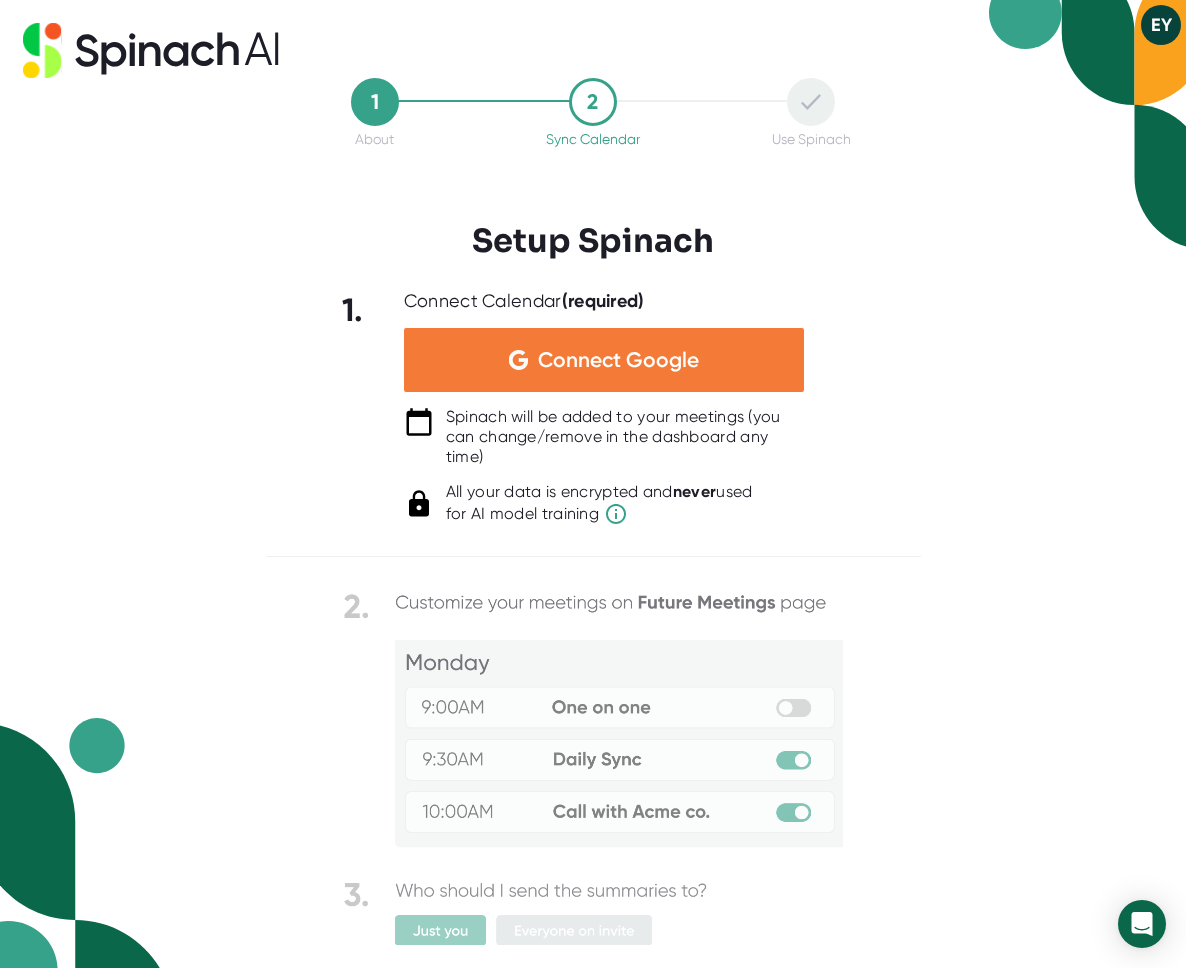 click on "Connect Google" at bounding box center (618, 360) 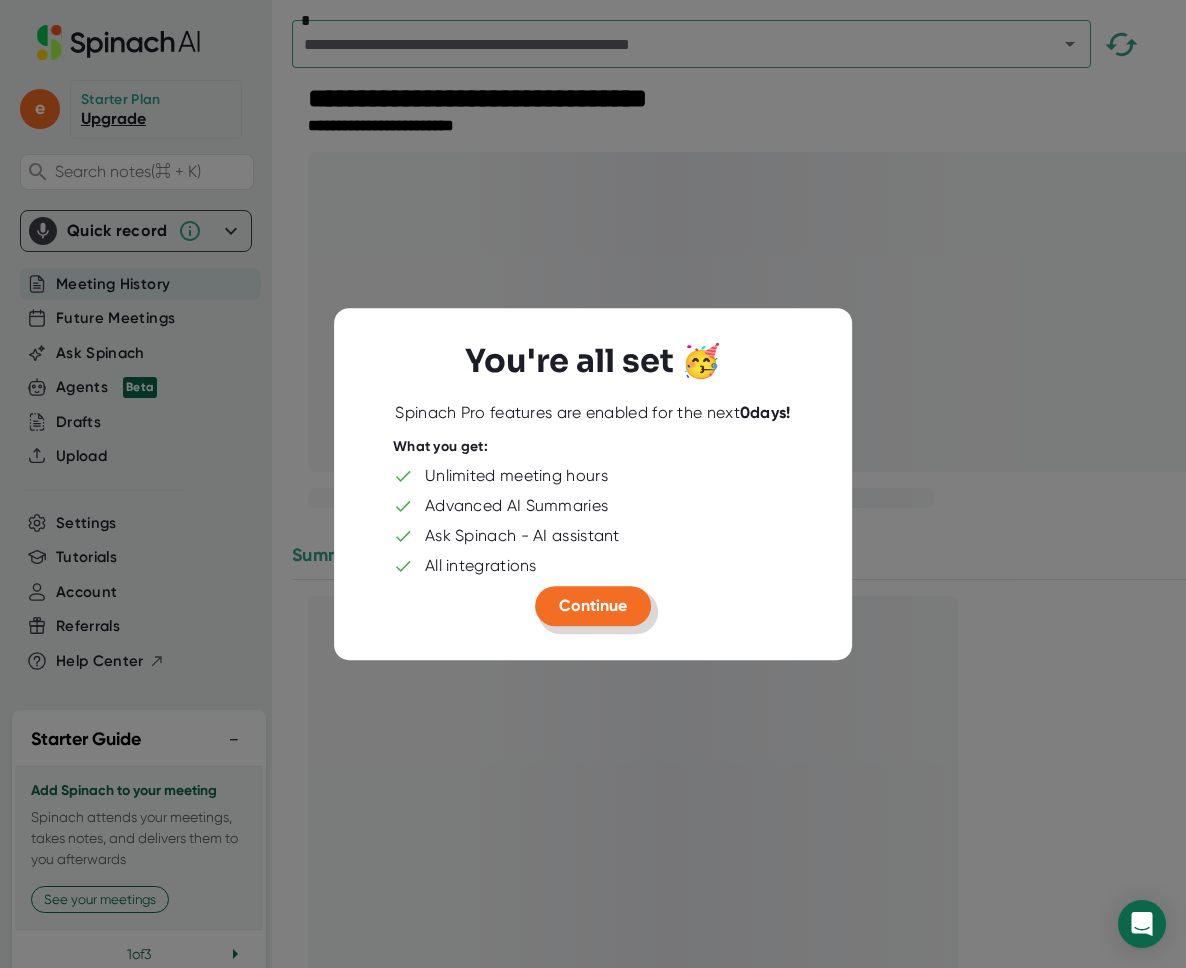 click on "Continue" at bounding box center (593, 606) 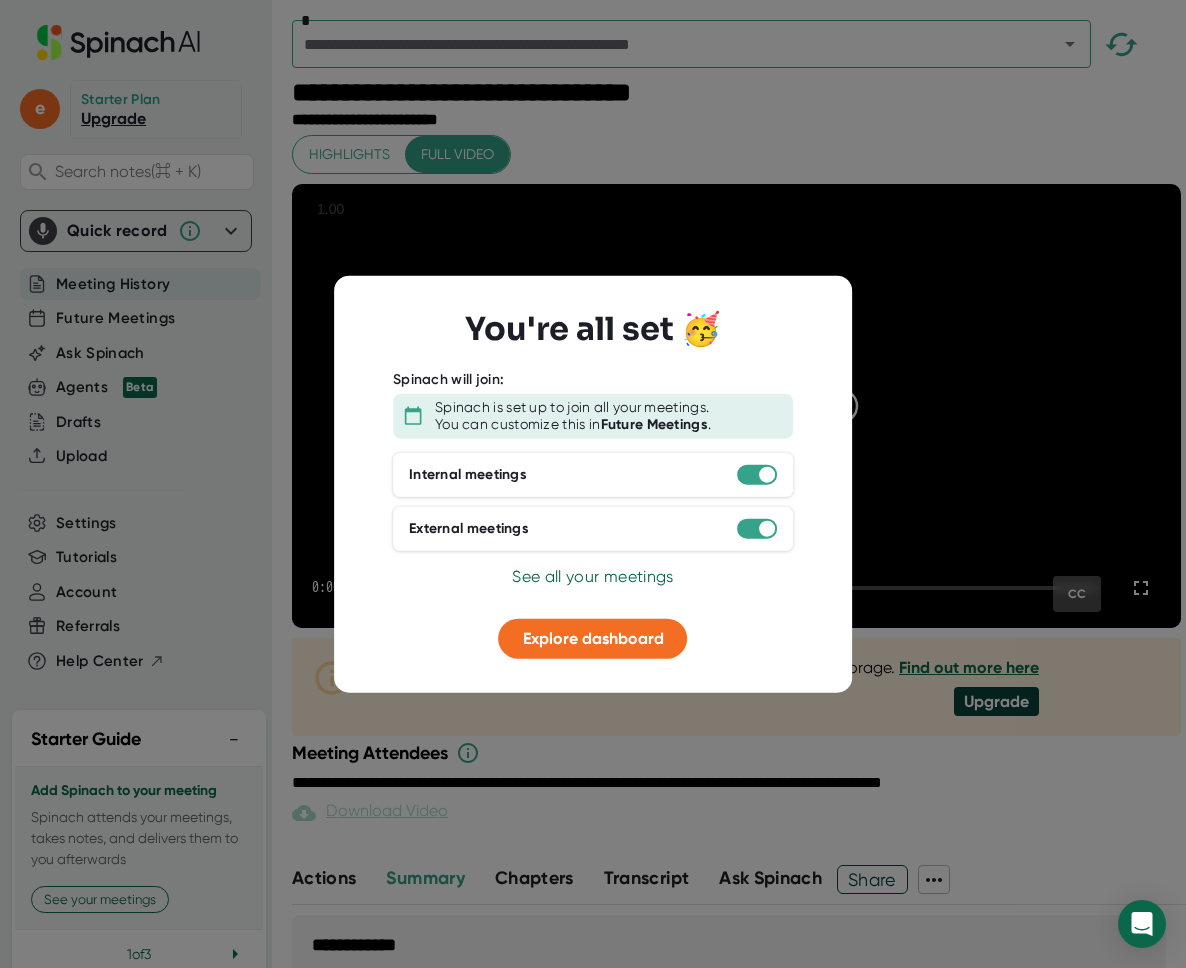 click at bounding box center [593, 484] 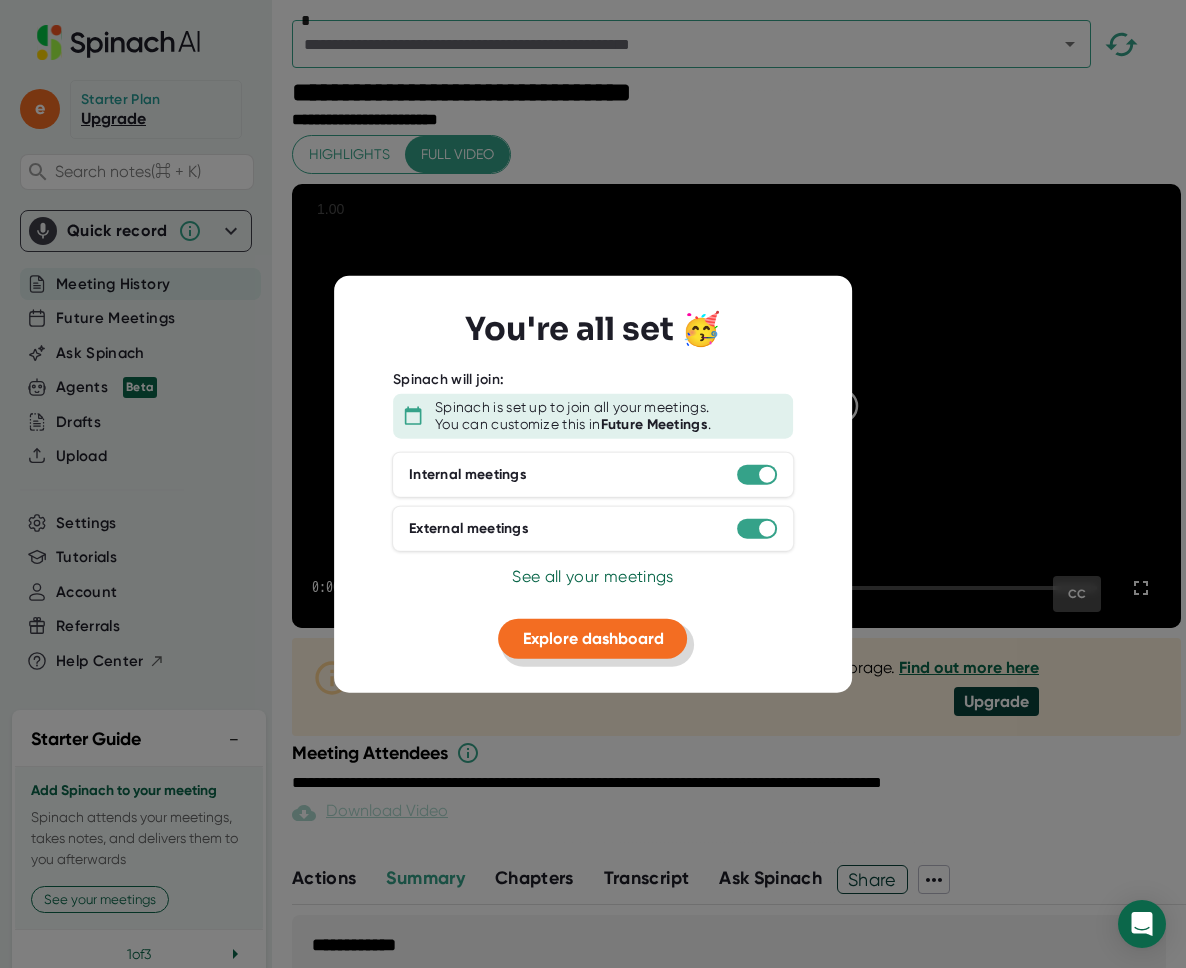 click on "Explore dashboard" at bounding box center (593, 637) 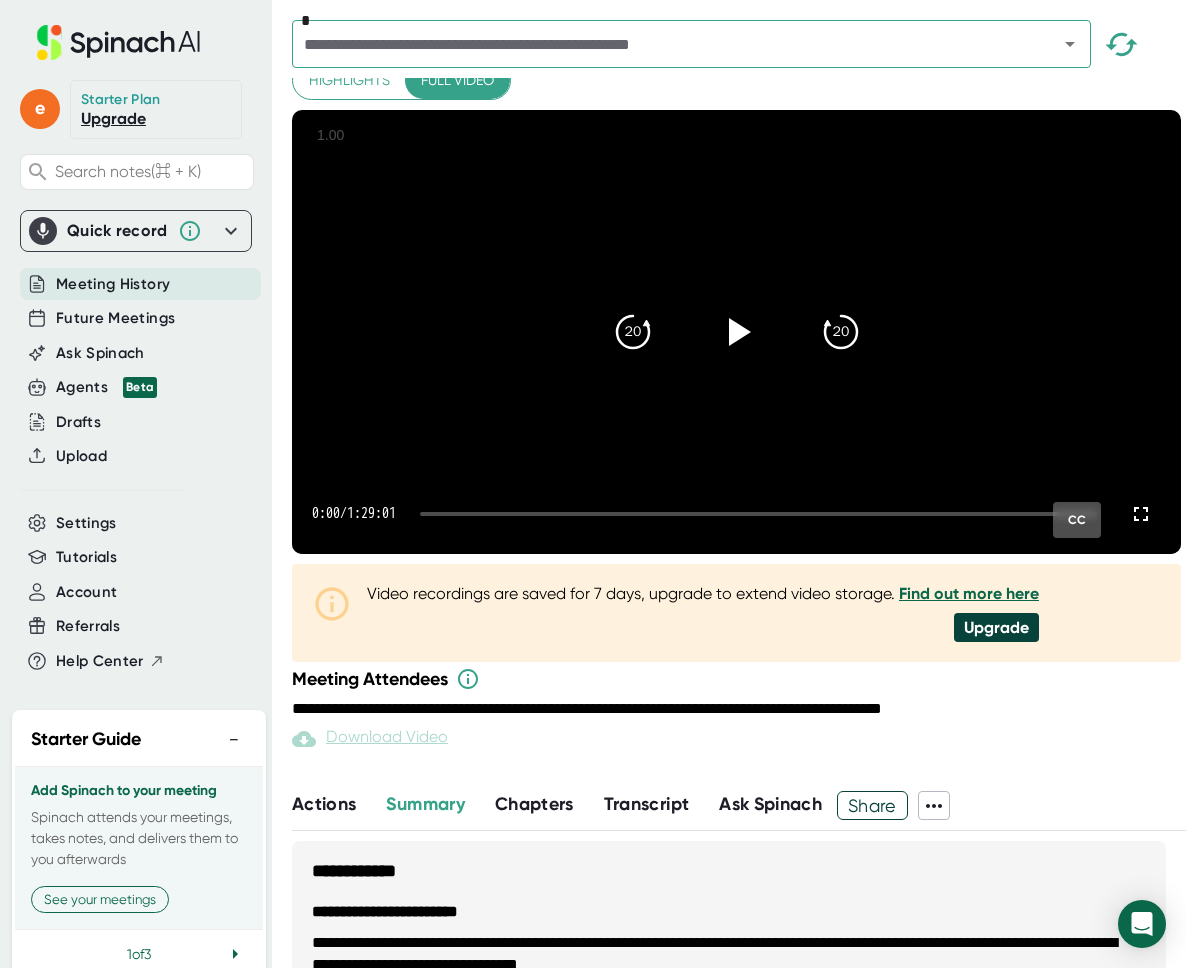 scroll, scrollTop: 86, scrollLeft: 0, axis: vertical 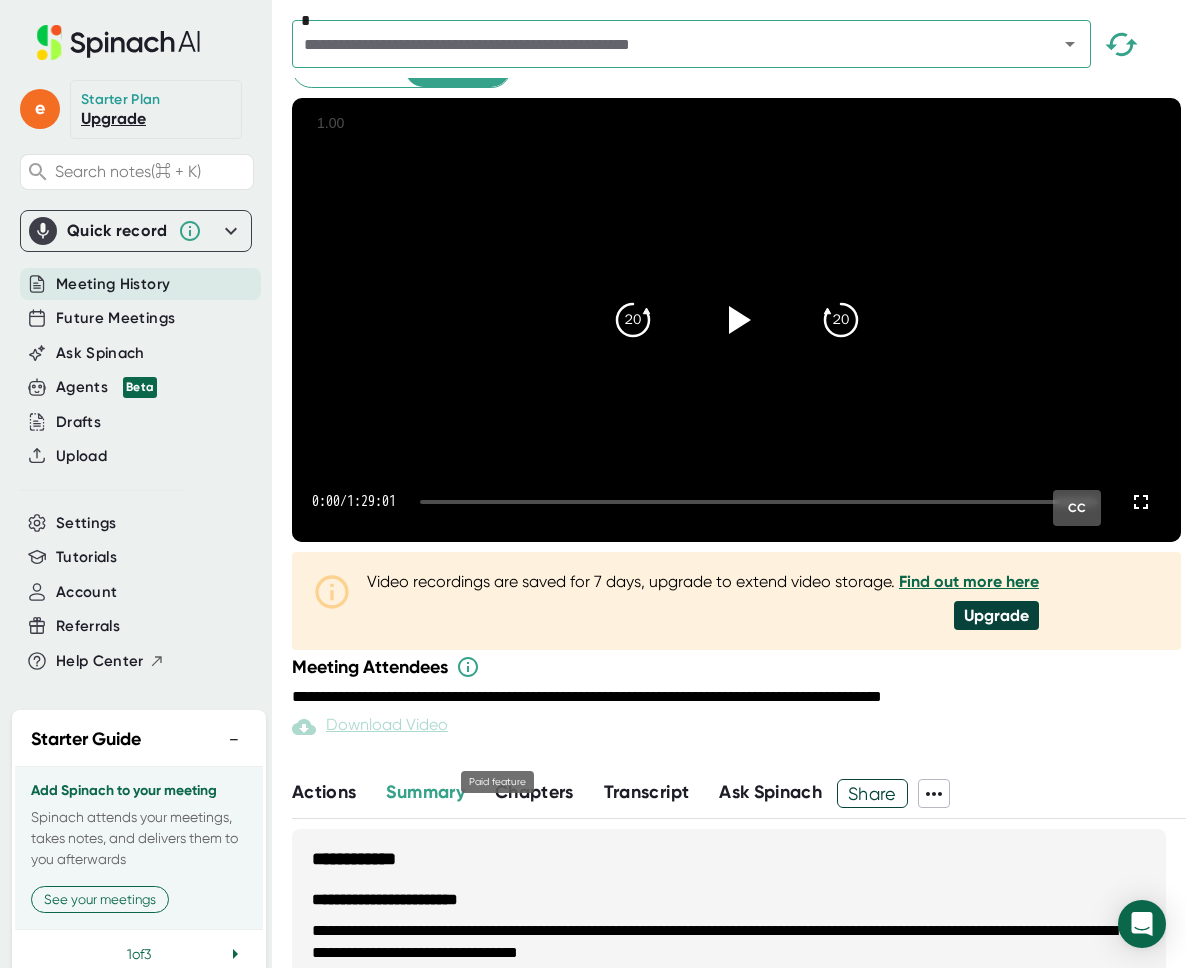 click on "Download Video" at bounding box center [370, 727] 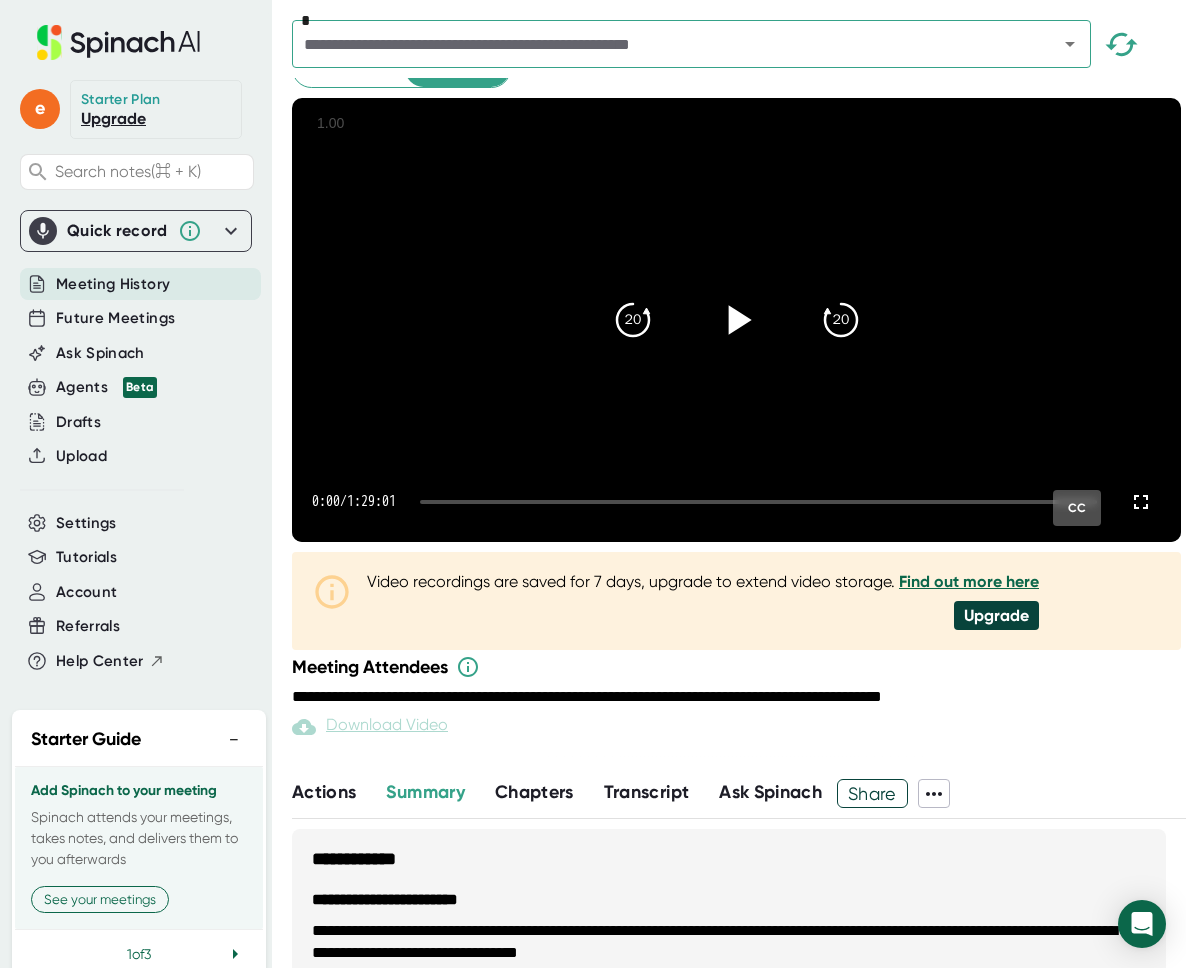 click 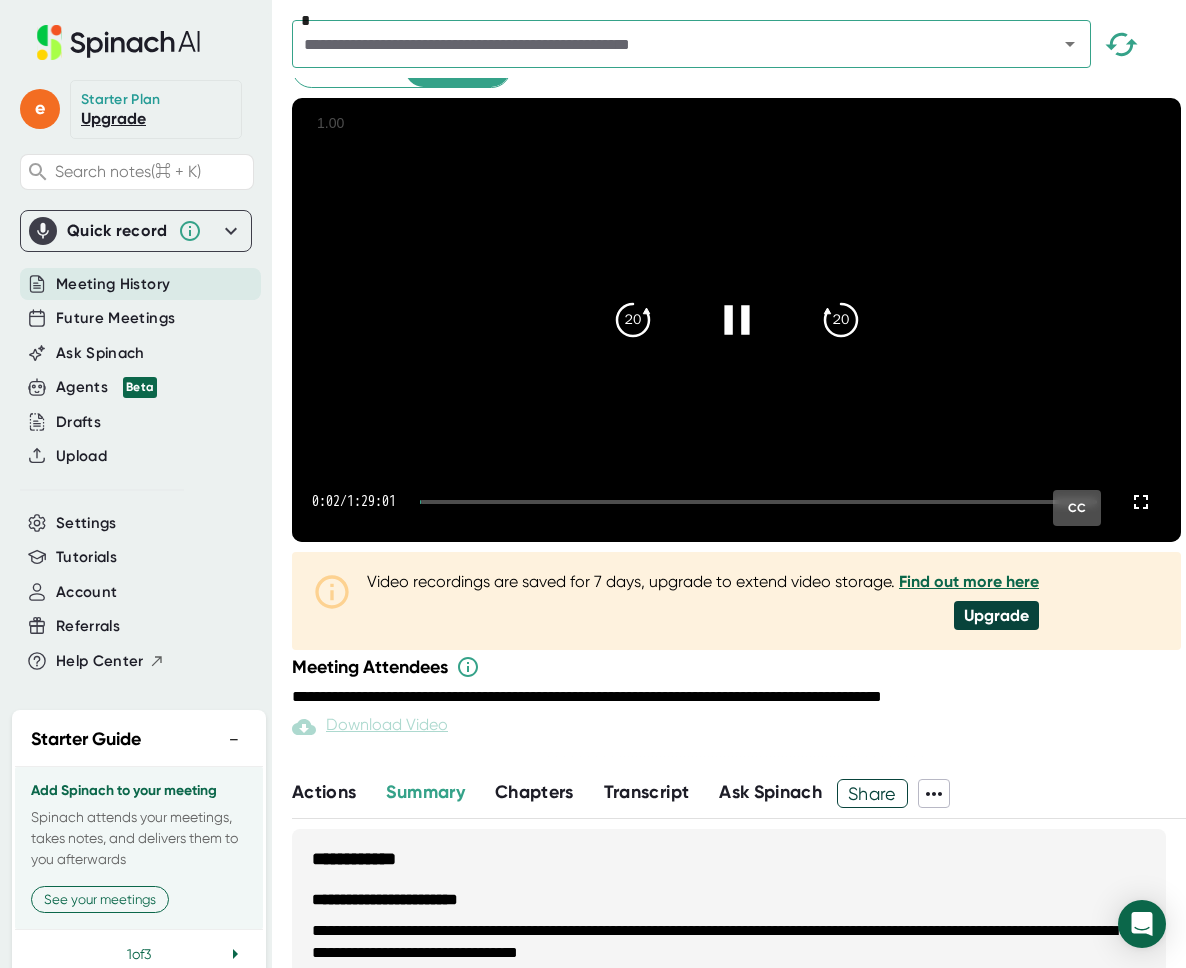 click on "0:02  /  1:29:01 CC" at bounding box center (736, 502) 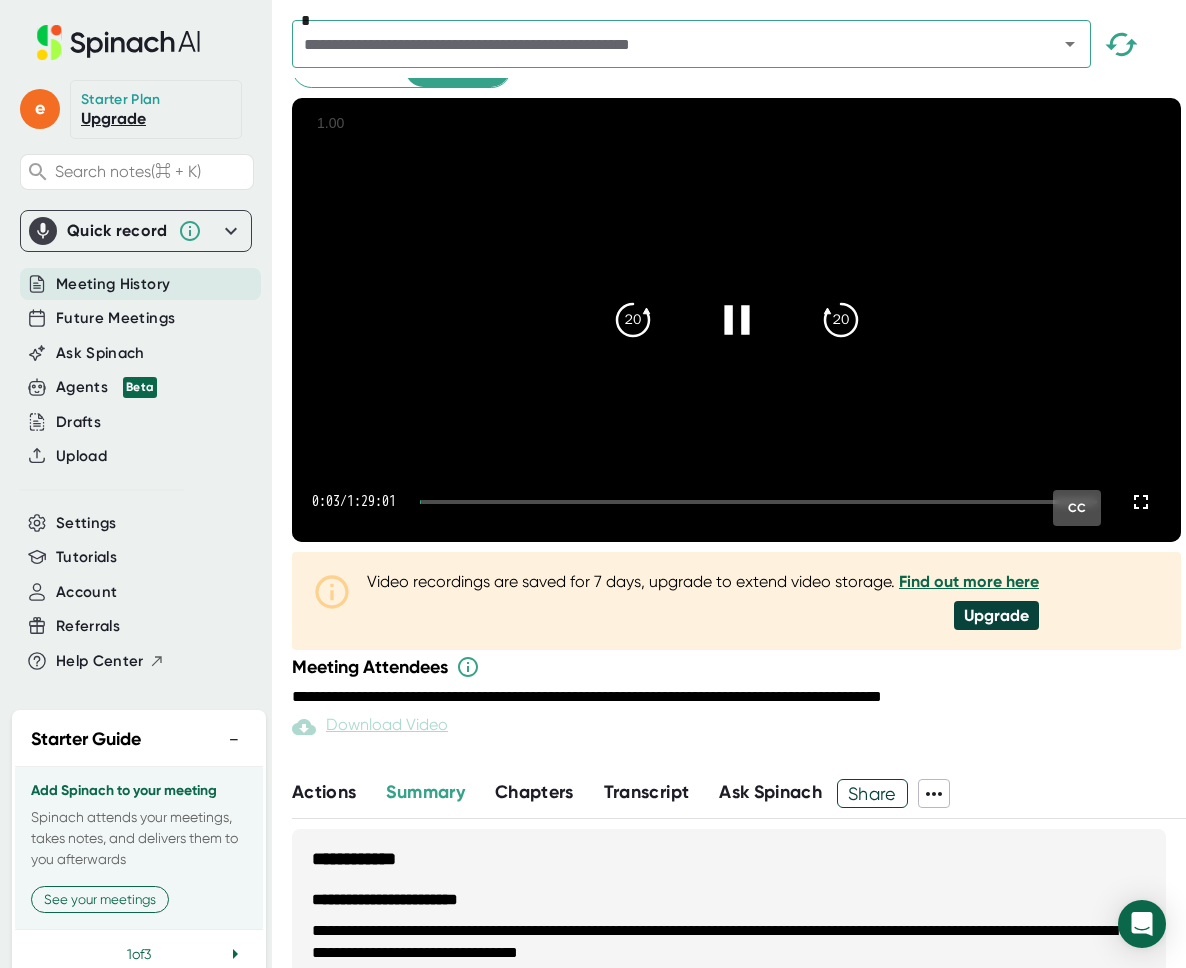 click on "0:03  /  1:29:01 CC" at bounding box center [736, 502] 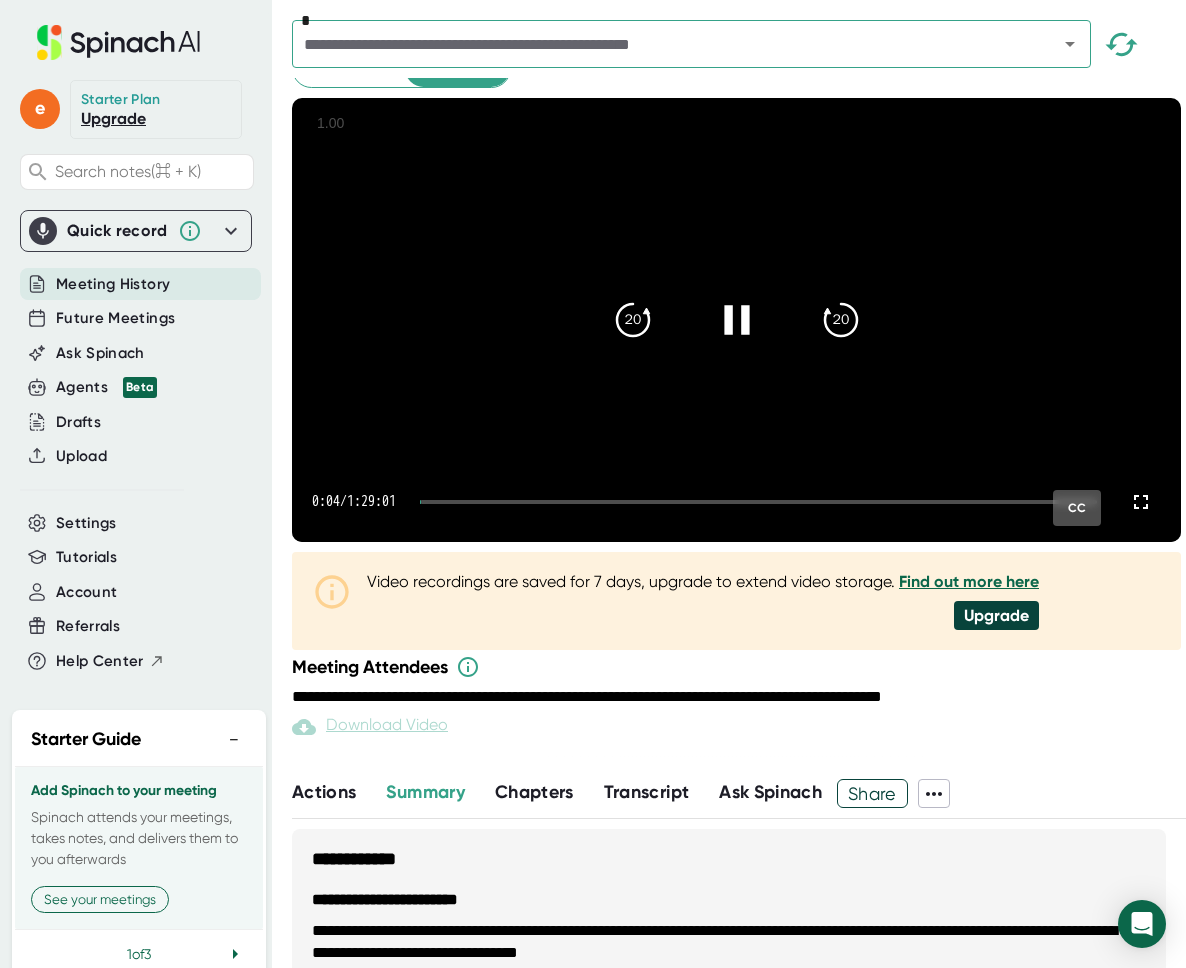 click on "0:04  /  1:29:01 CC" at bounding box center [736, 502] 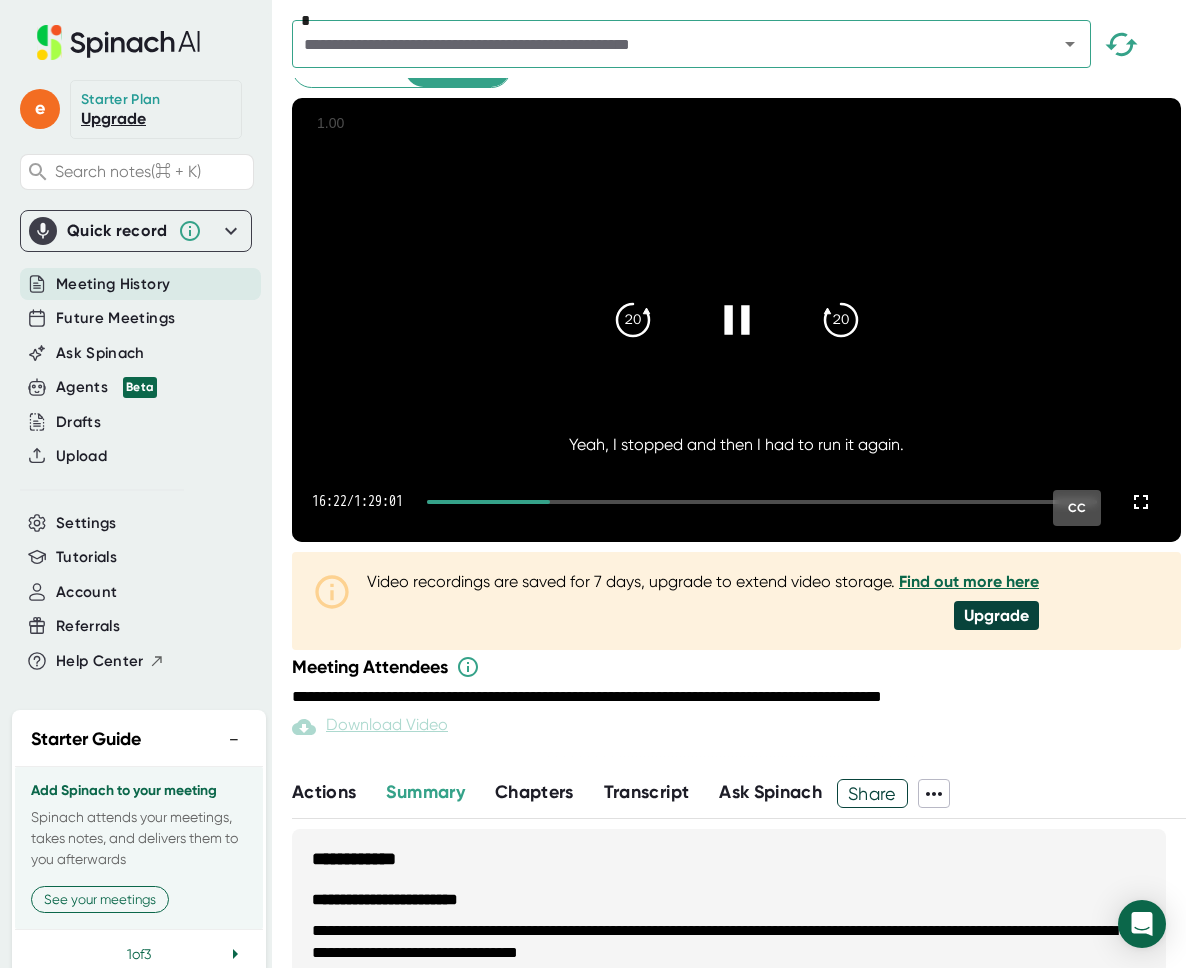 scroll, scrollTop: 0, scrollLeft: 0, axis: both 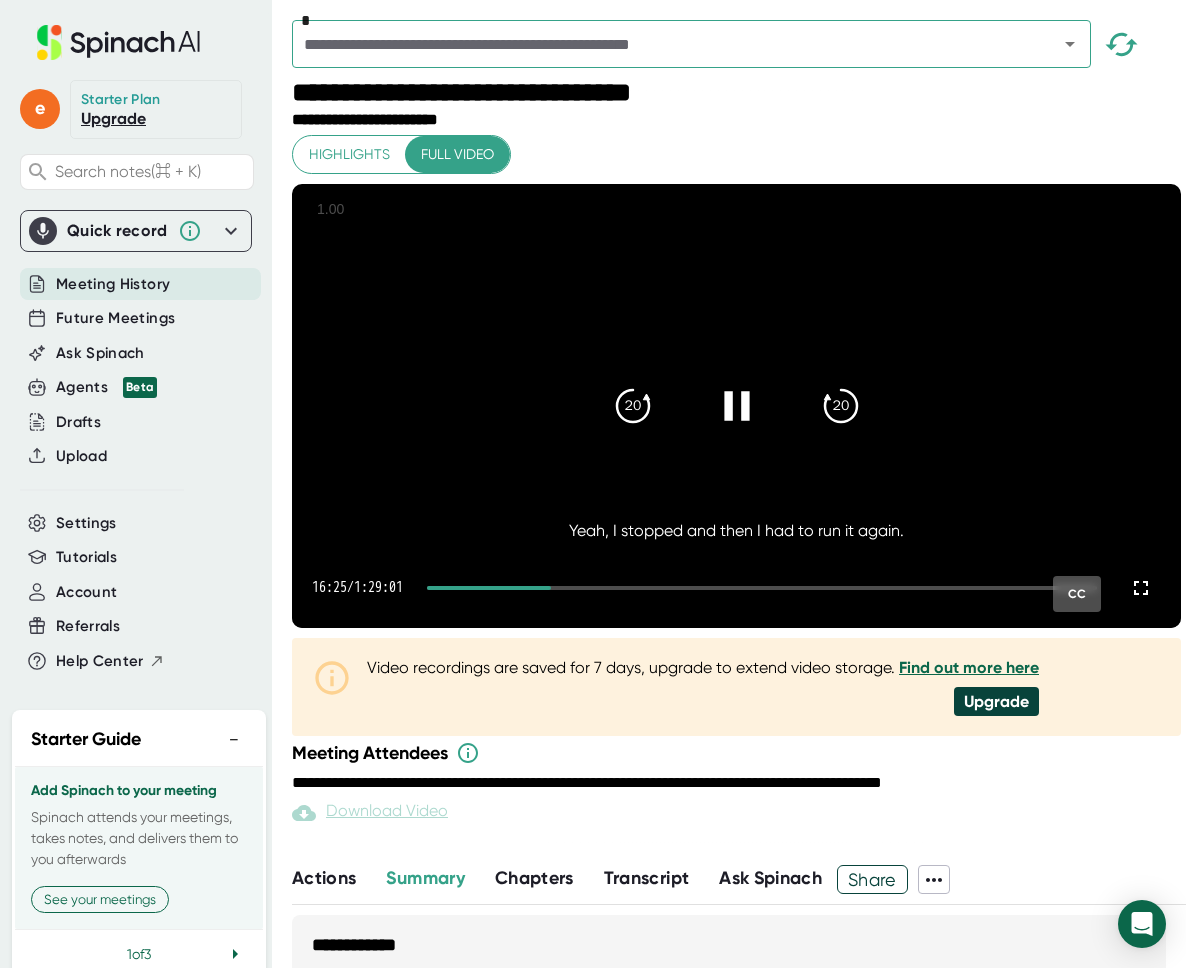 click at bounding box center [737, 406] 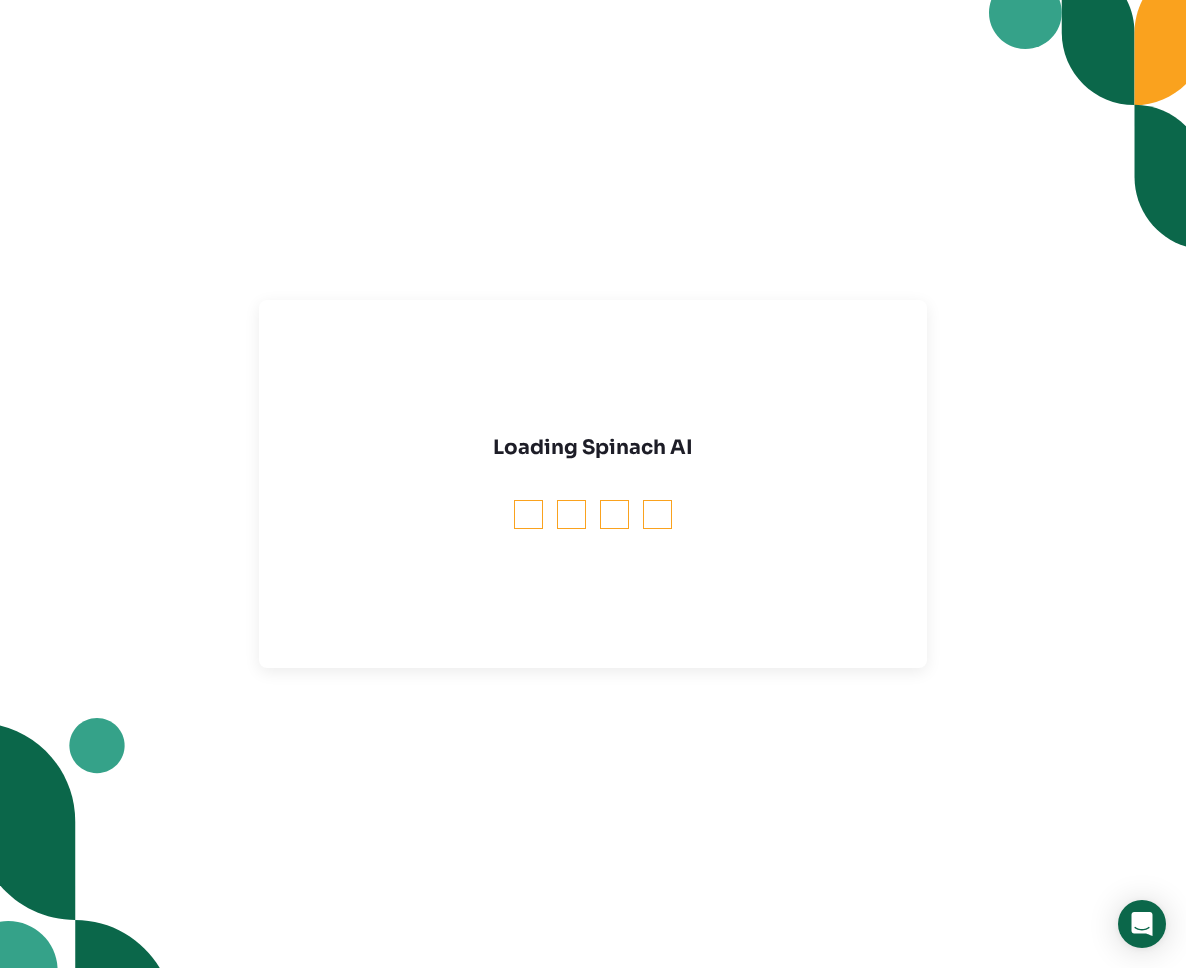 scroll, scrollTop: 0, scrollLeft: 0, axis: both 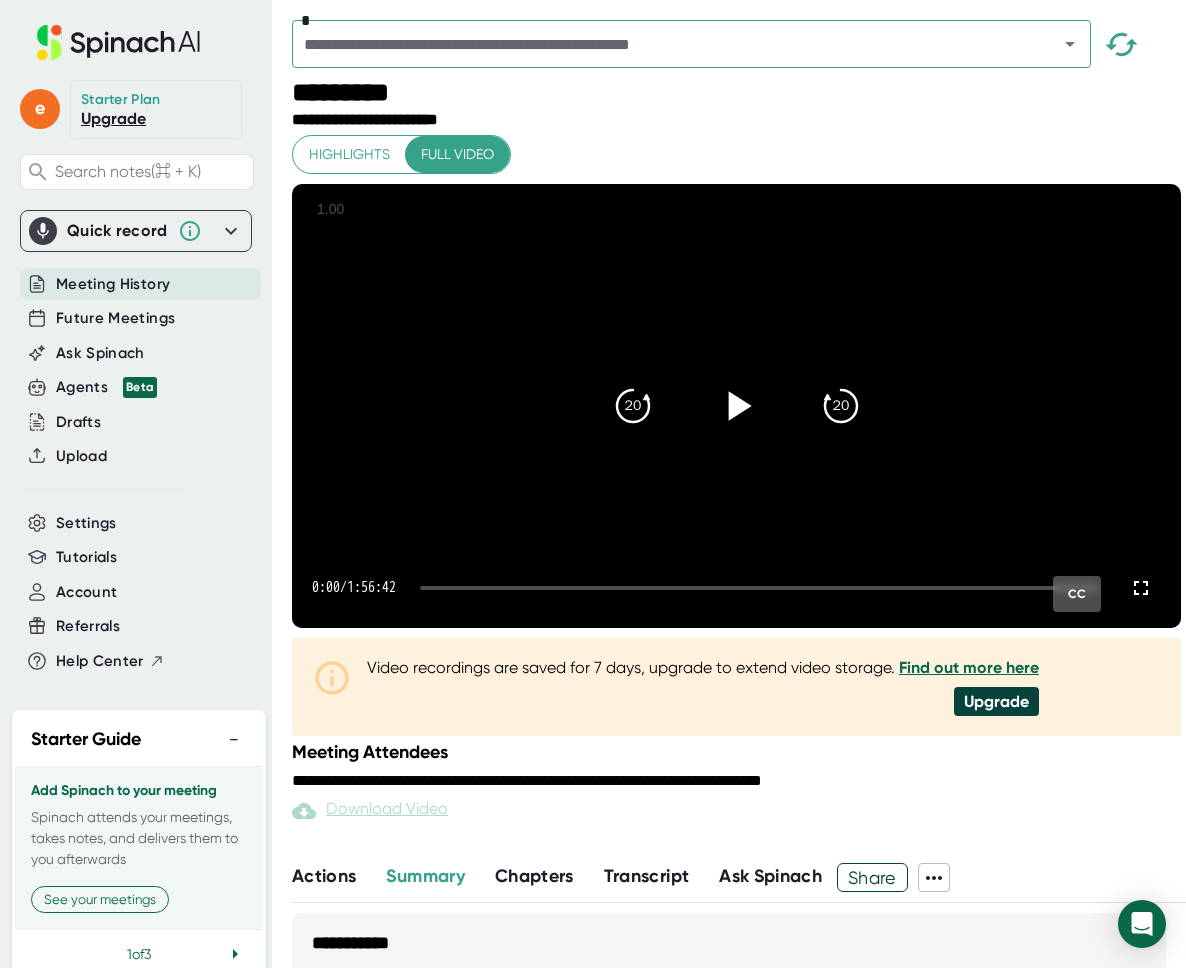 click at bounding box center [736, 406] 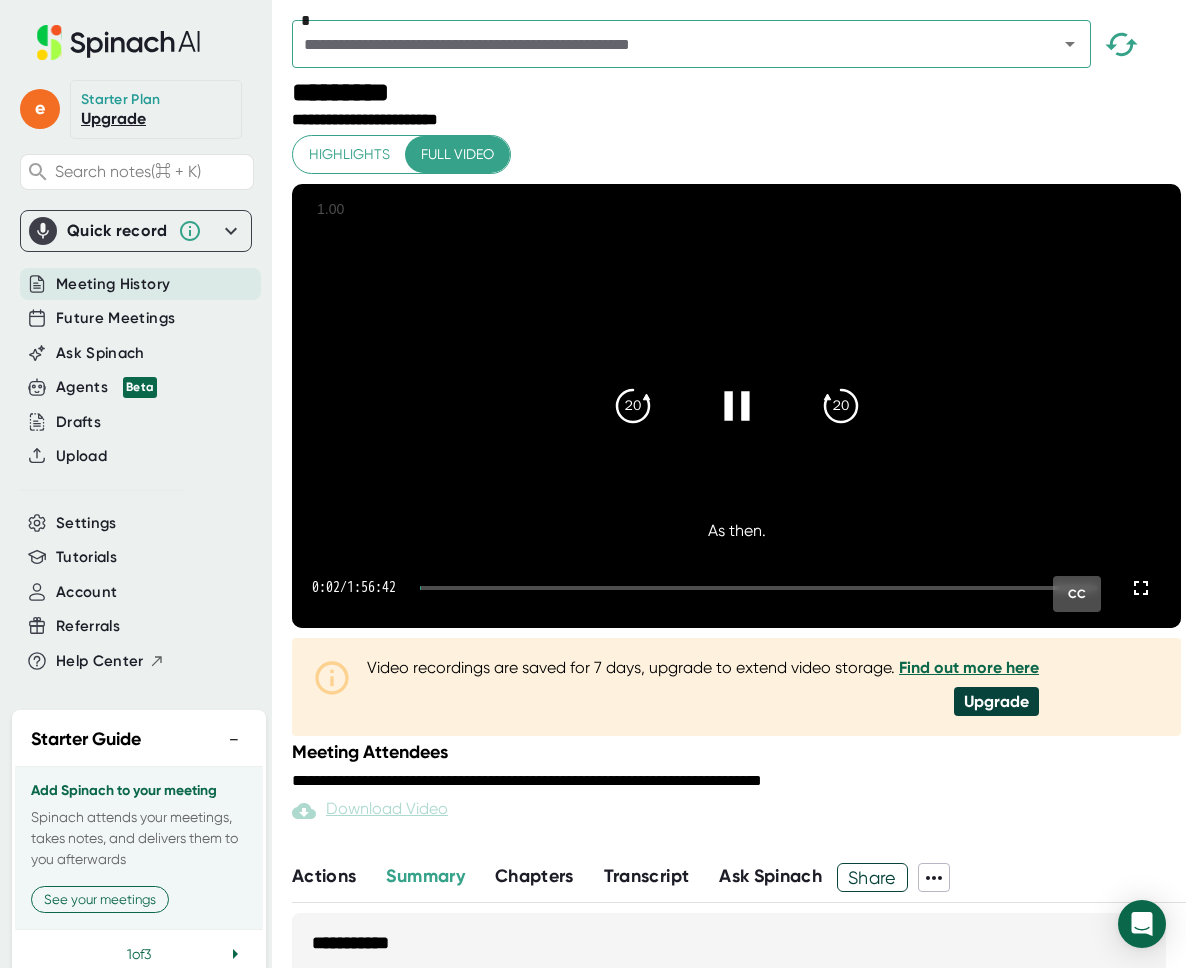 click on "0:02  /  1:56:42 CC" at bounding box center (736, 588) 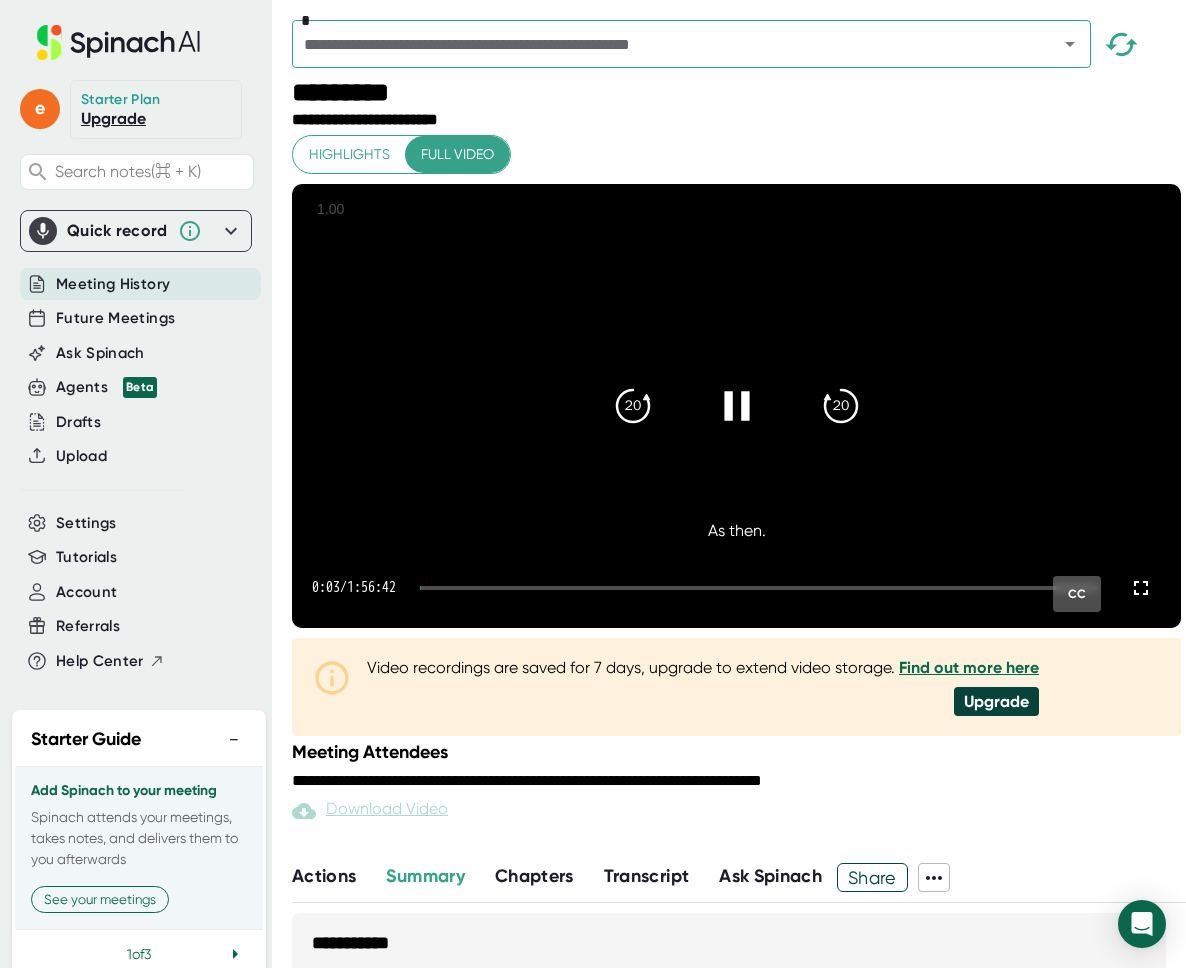 click at bounding box center [758, 588] 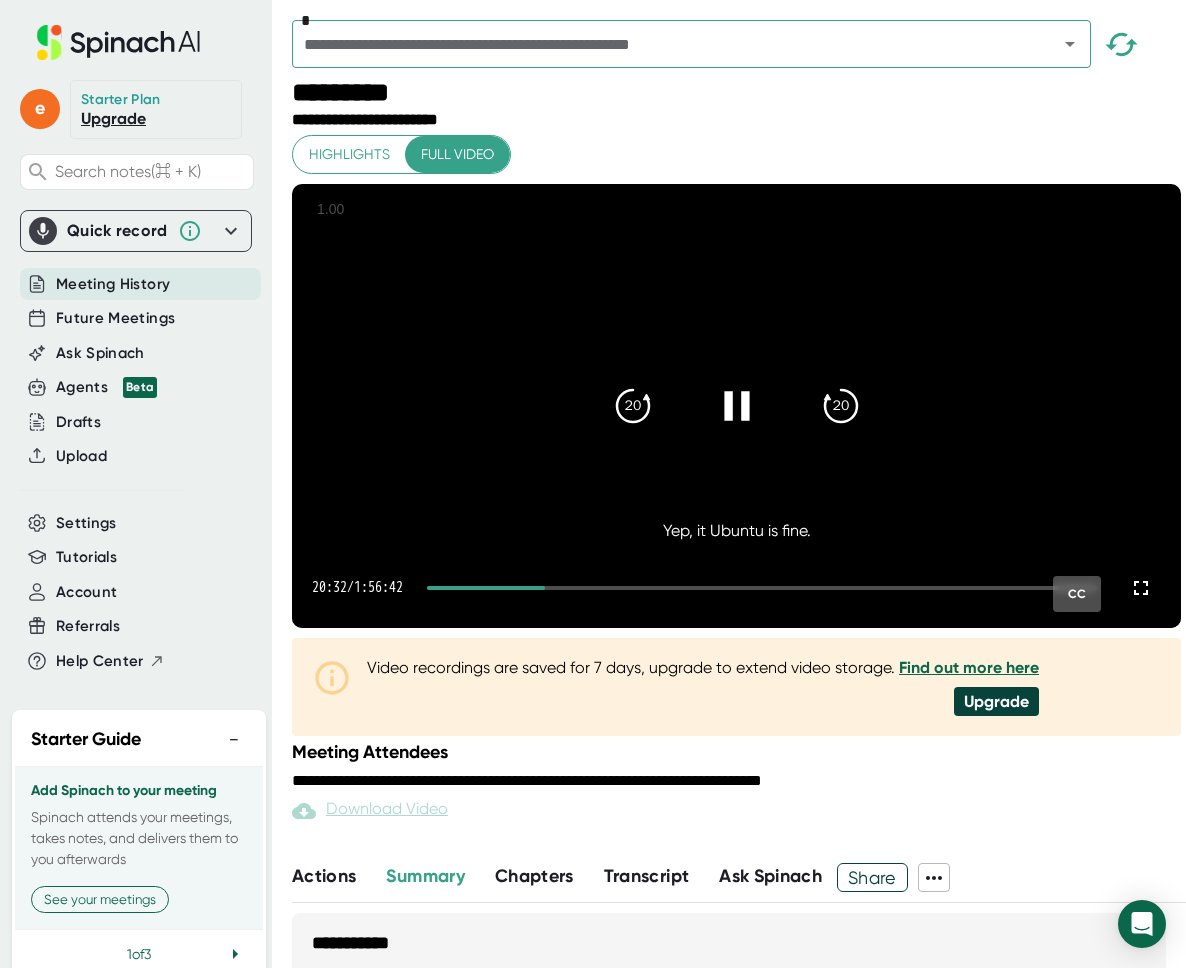 click at bounding box center (762, 588) 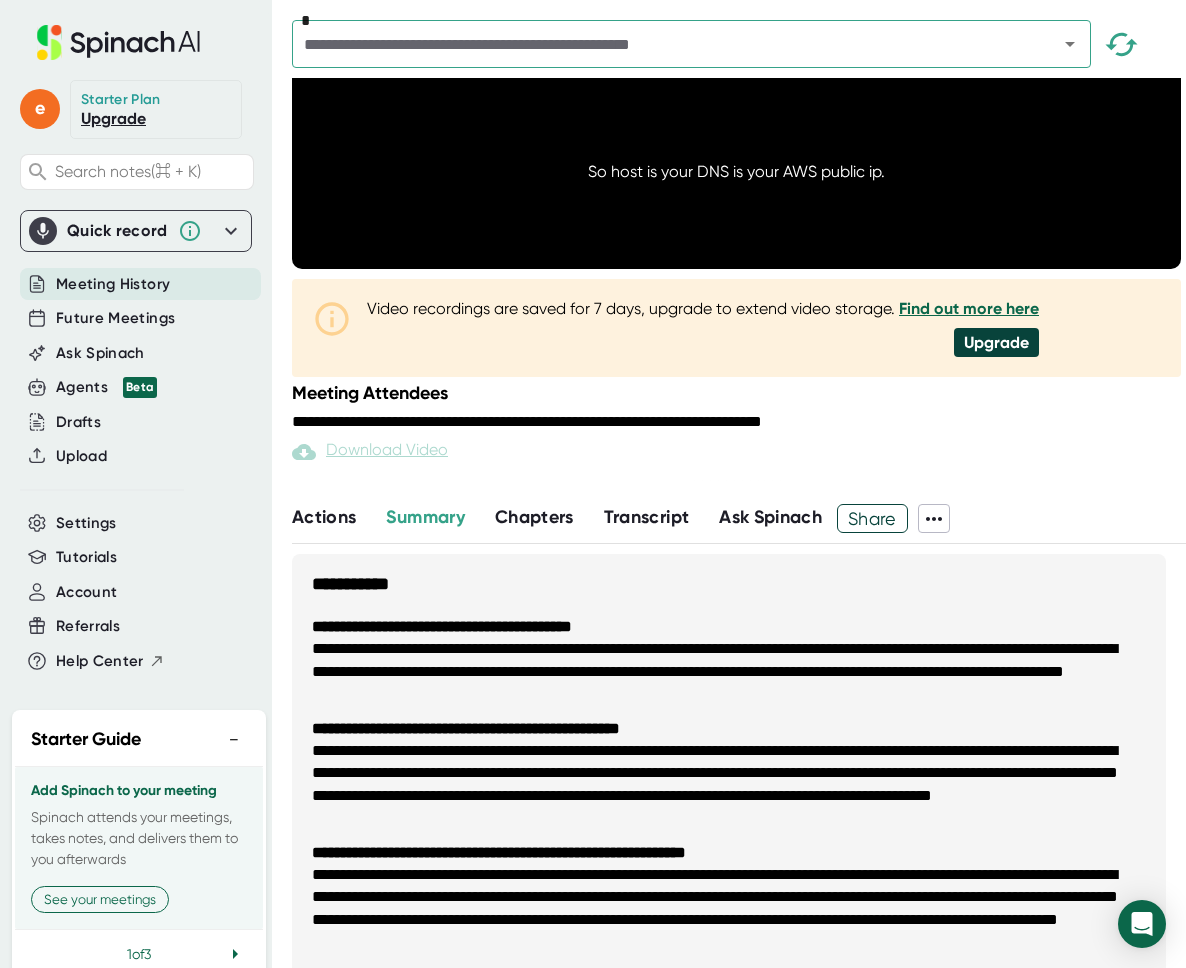 scroll, scrollTop: 368, scrollLeft: 0, axis: vertical 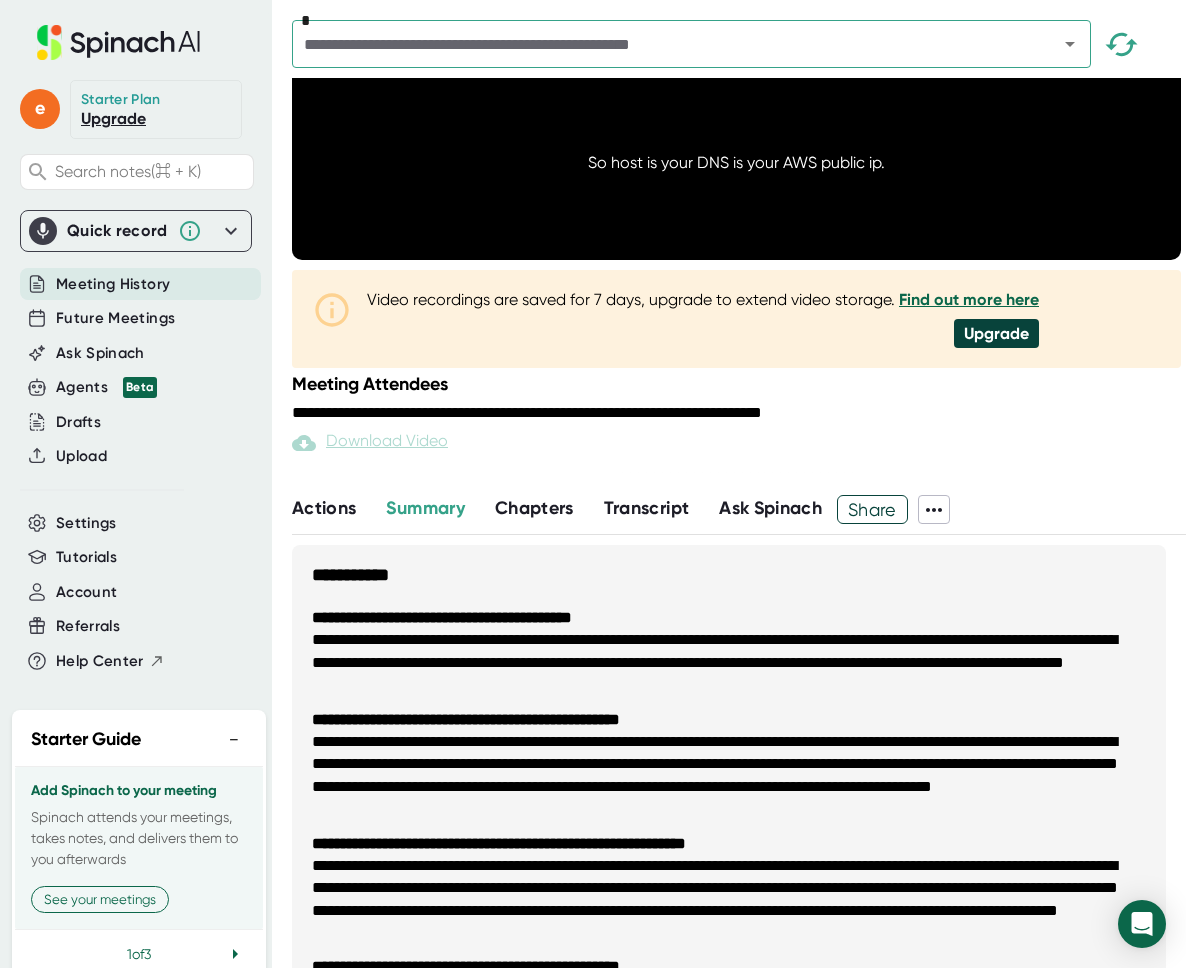 click on "Transcript" at bounding box center (647, 508) 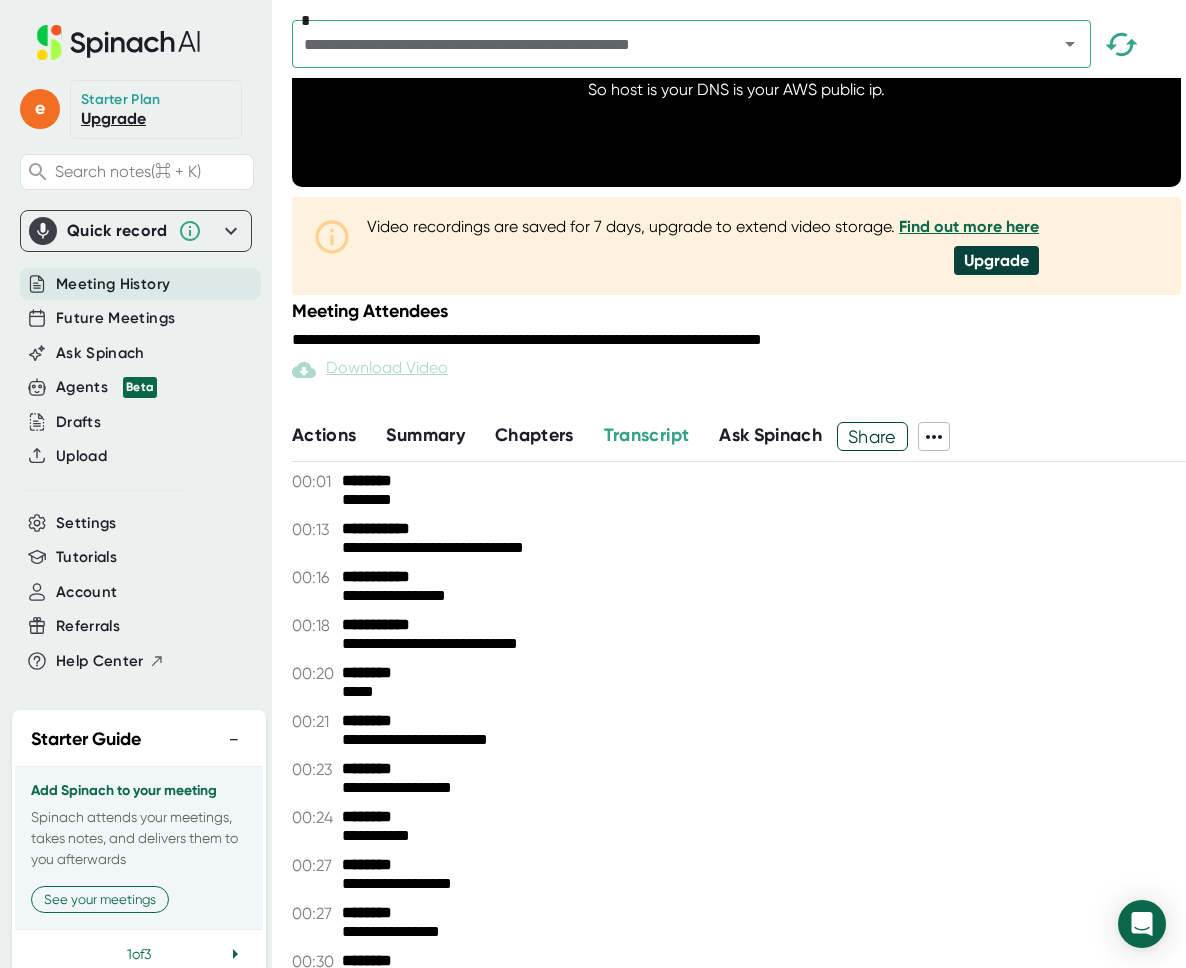 scroll, scrollTop: 0, scrollLeft: 0, axis: both 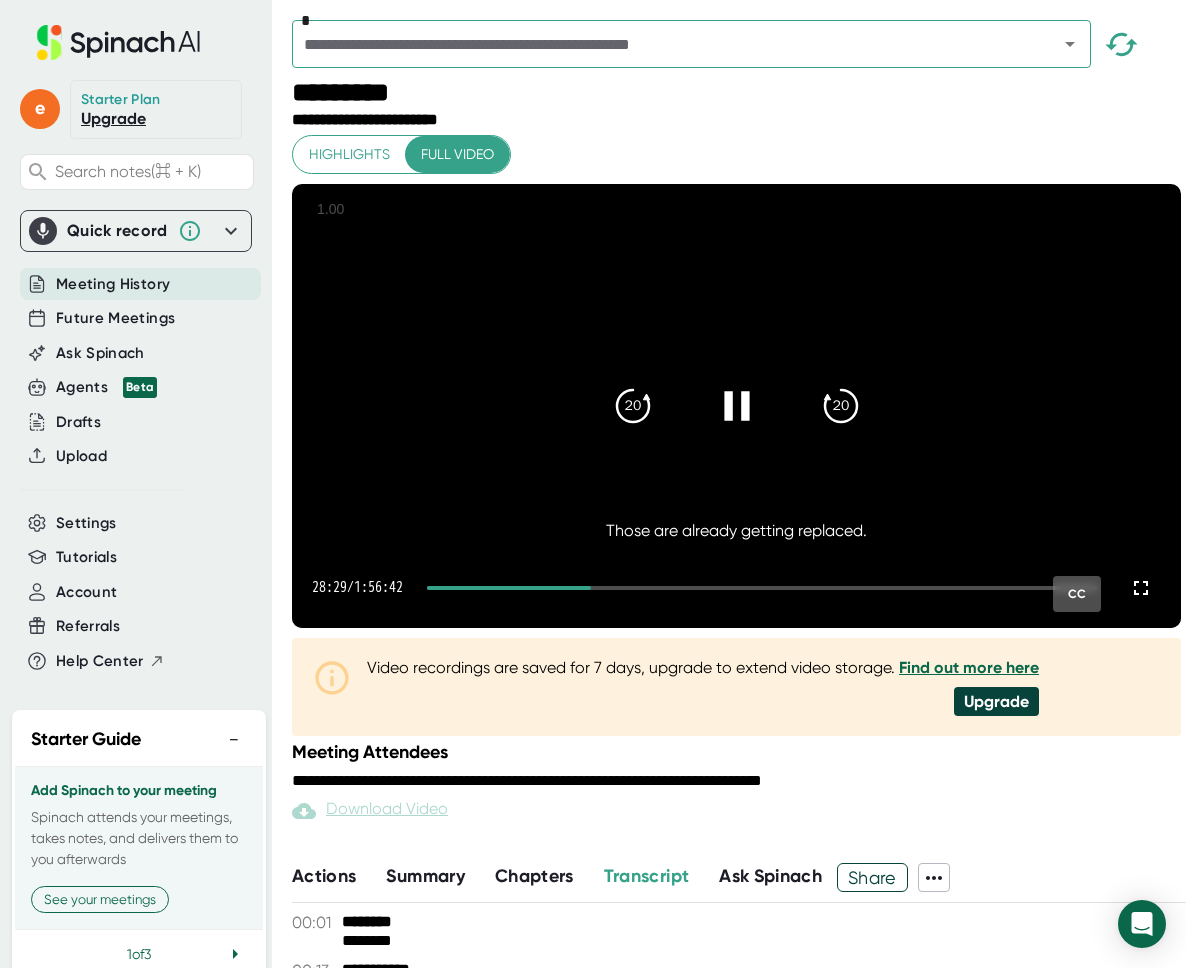 type 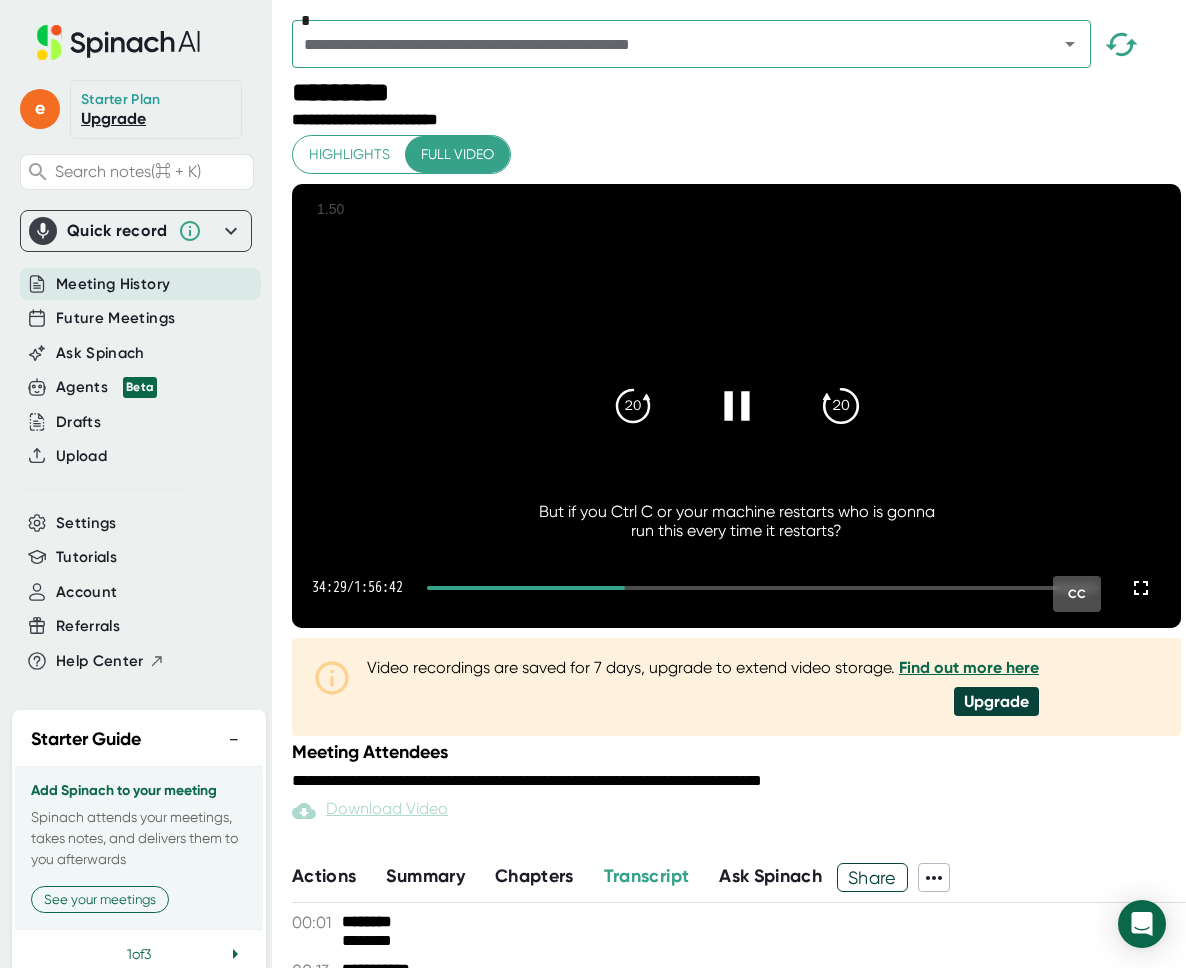 click on "20" 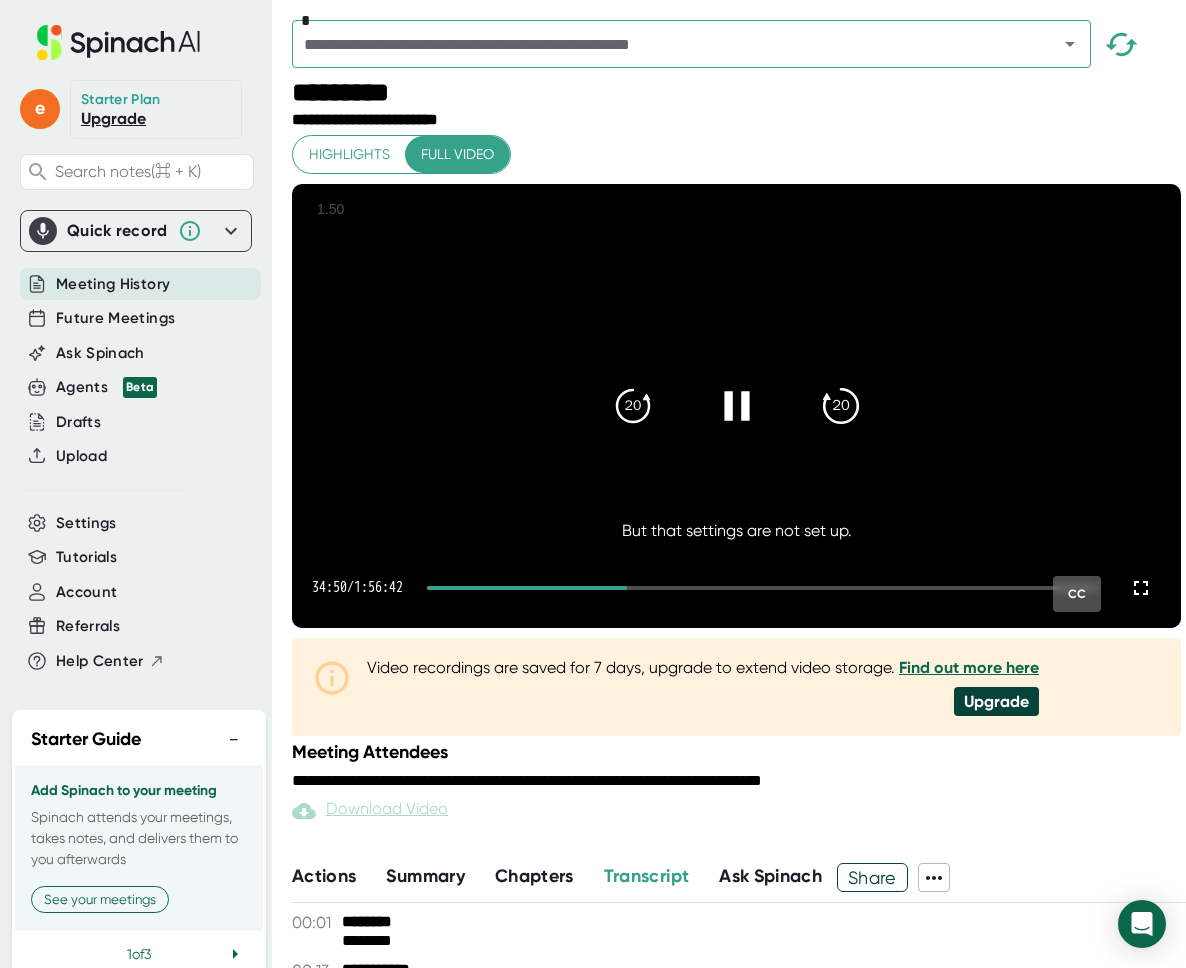 click on "20" 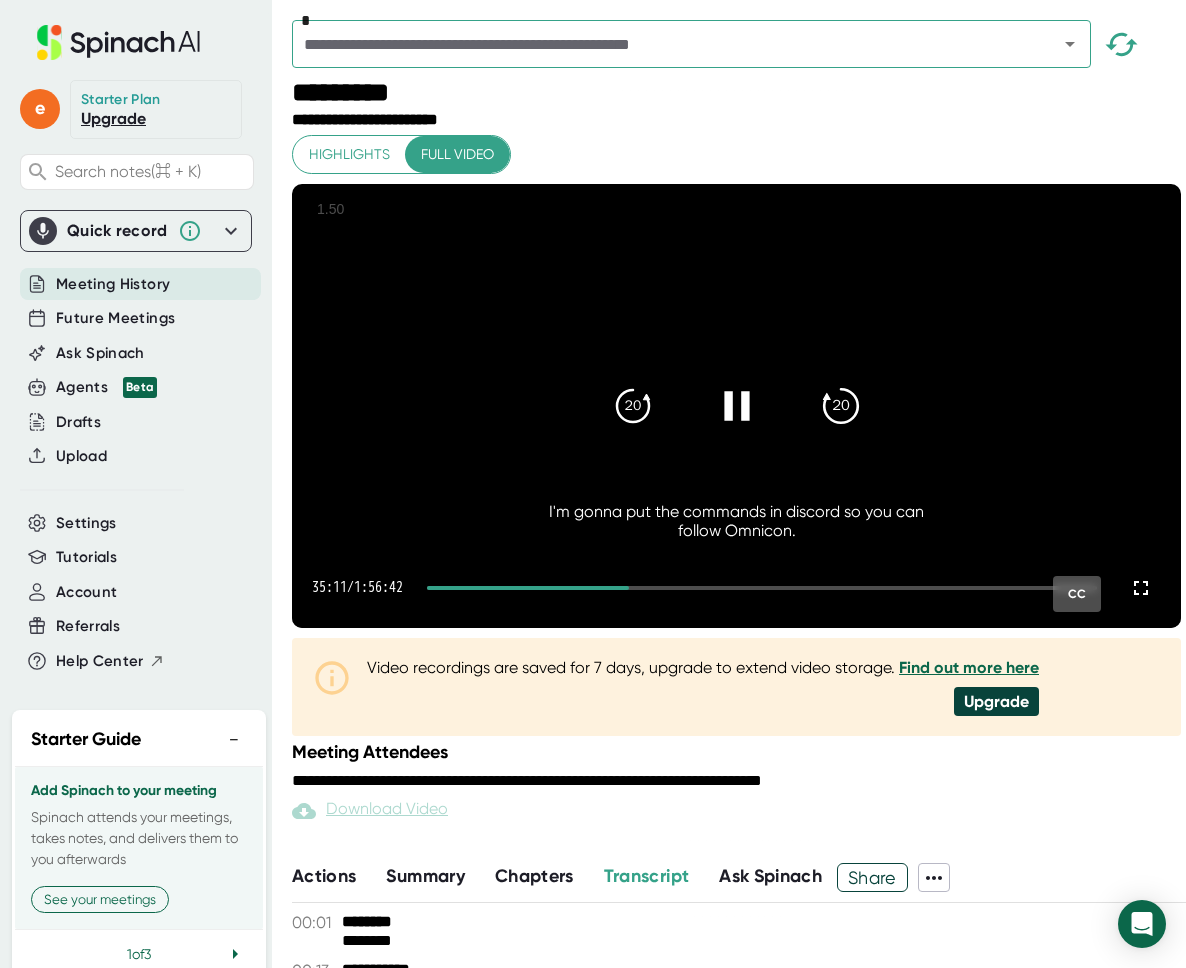 click on "20" 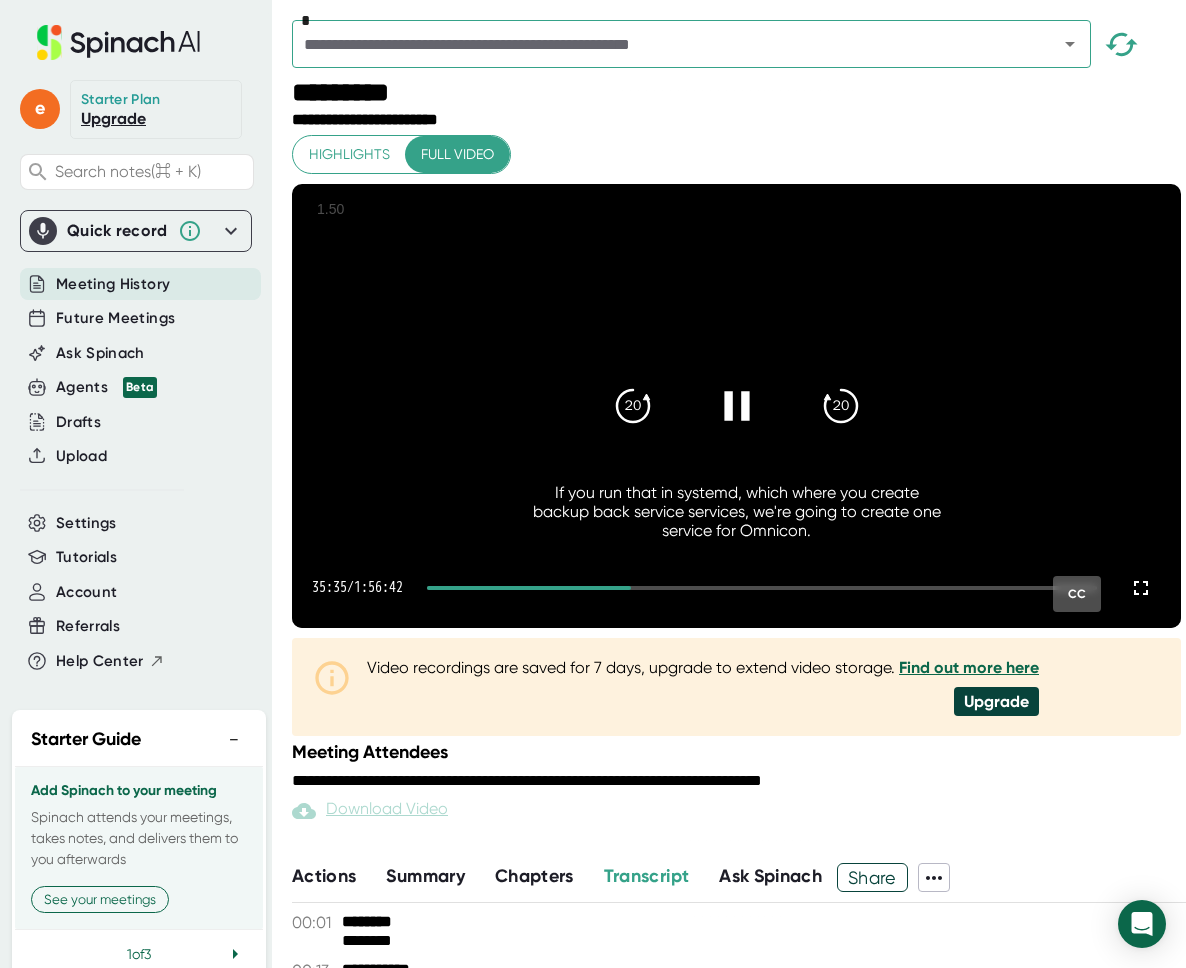 click on "20 20" at bounding box center [737, 406] 